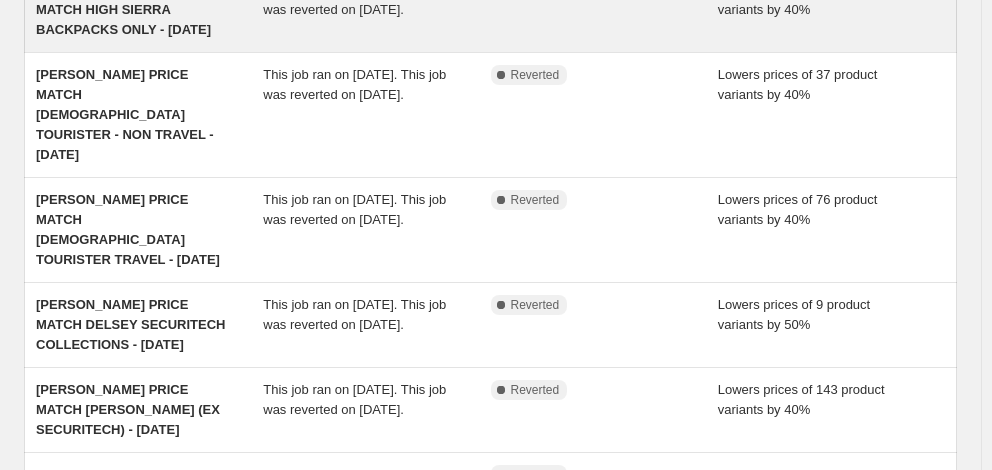 scroll, scrollTop: 400, scrollLeft: 0, axis: vertical 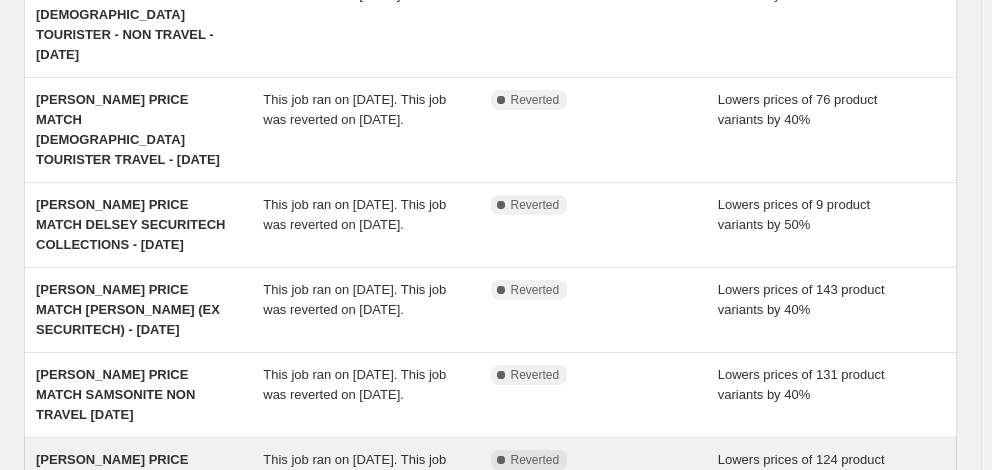 click on "[PERSON_NAME] PRICE MATCH SAMSONITE TRAVEL - [DATE]" at bounding box center [130, 479] 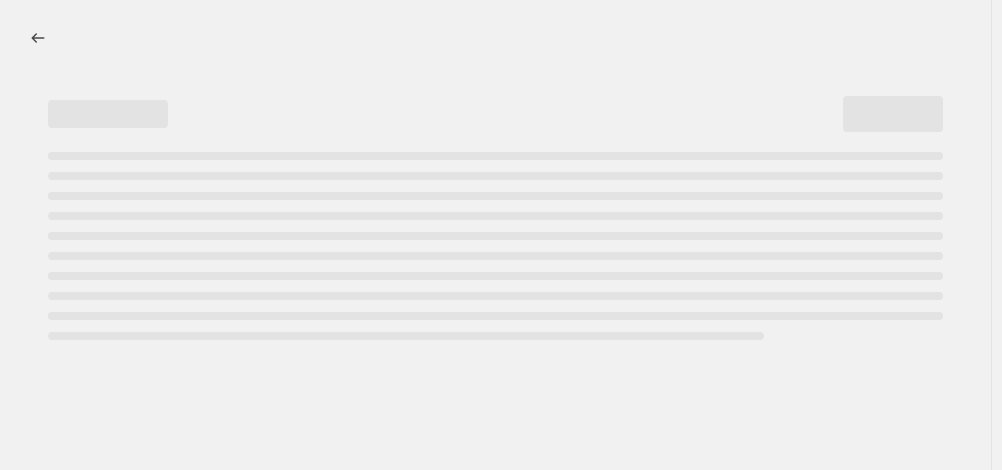 select on "percentage" 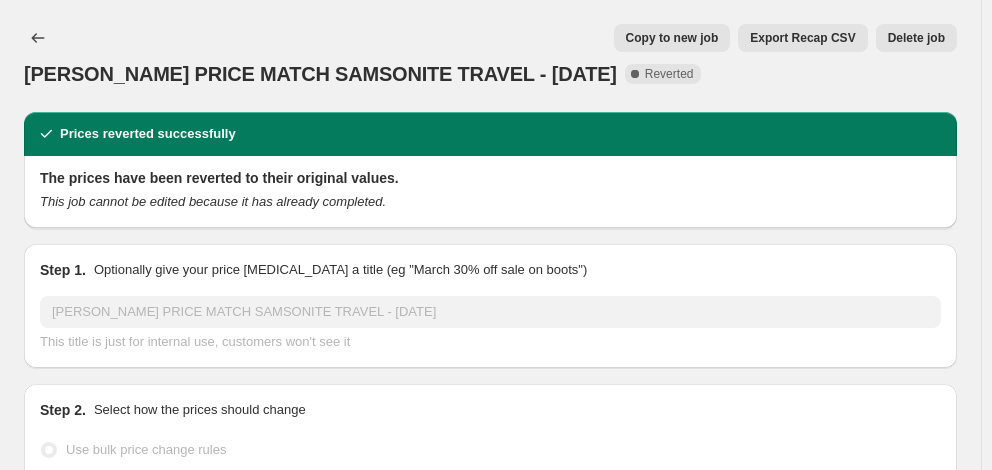click on "Copy to new job" at bounding box center [672, 38] 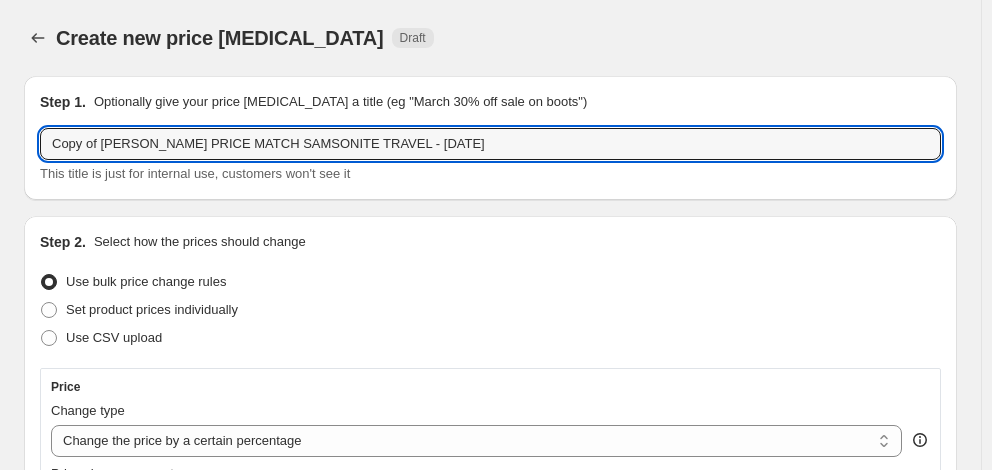 drag, startPoint x: 101, startPoint y: 145, endPoint x: -11, endPoint y: 147, distance: 112.01785 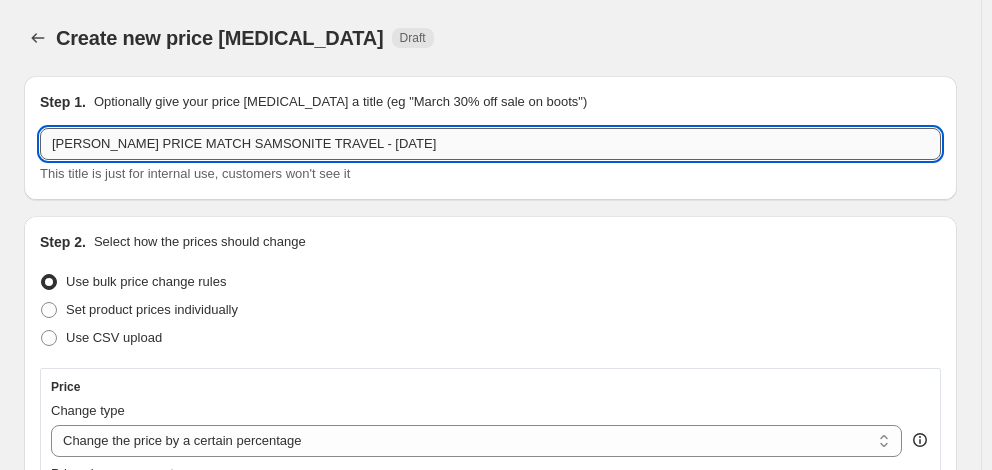 click on "[PERSON_NAME] PRICE MATCH SAMSONITE TRAVEL - [DATE]" at bounding box center [490, 144] 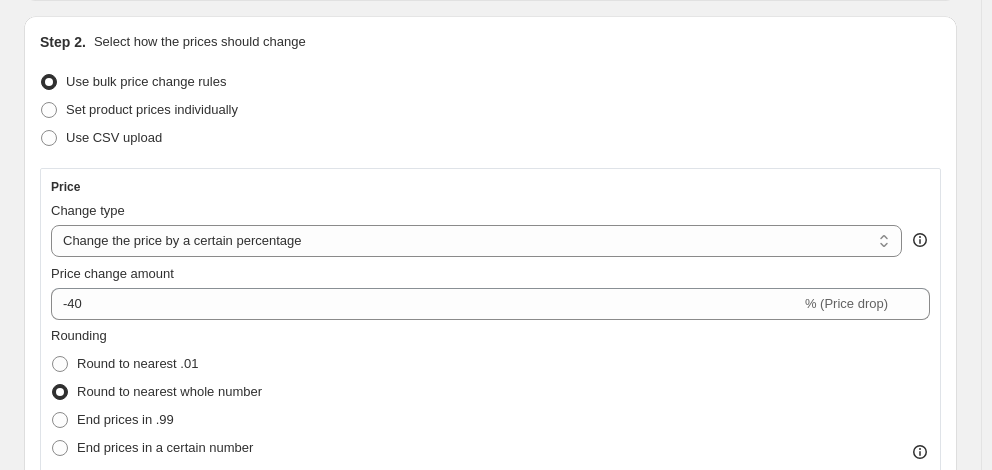 scroll, scrollTop: 400, scrollLeft: 0, axis: vertical 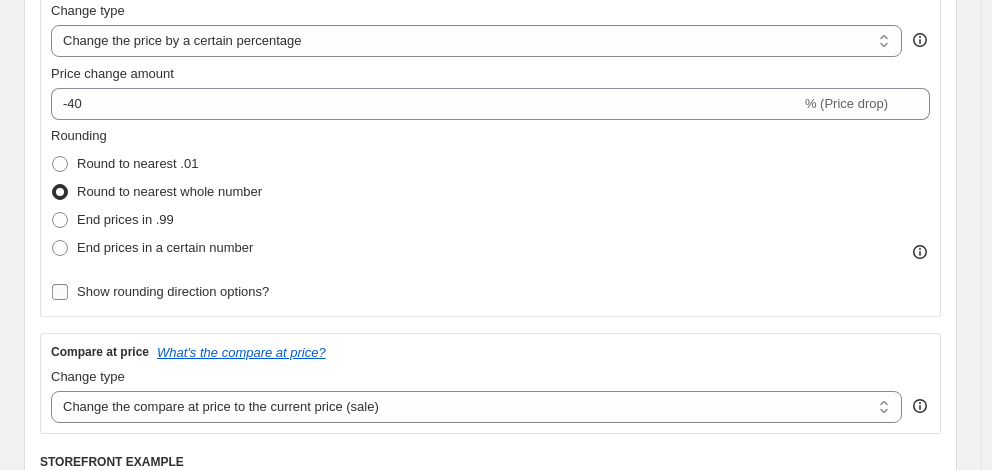 type on "[PERSON_NAME] PRICE MATCH SAMSONITE TRAVEL - [DATE]" 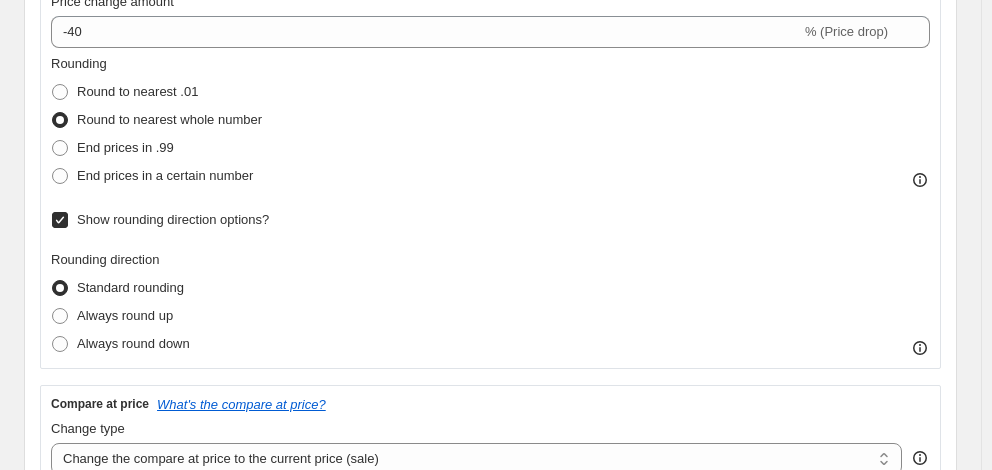 scroll, scrollTop: 500, scrollLeft: 0, axis: vertical 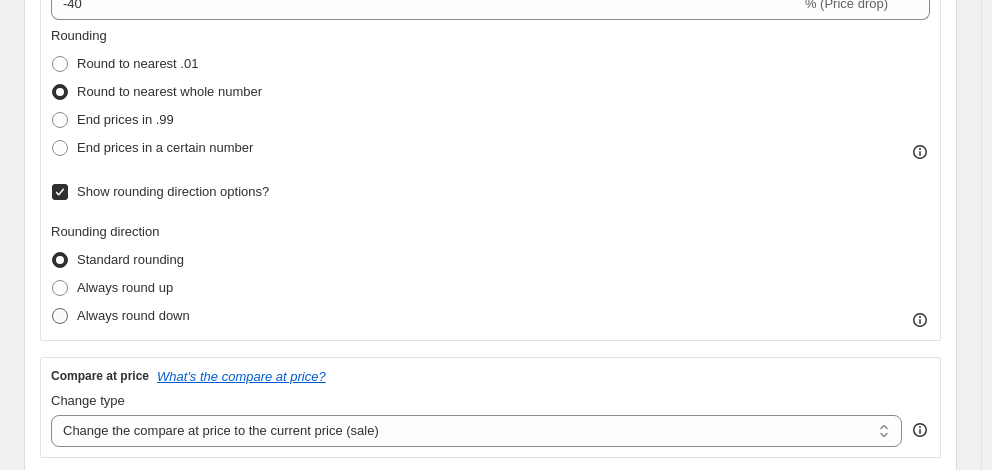 click on "Always round down" at bounding box center (133, 315) 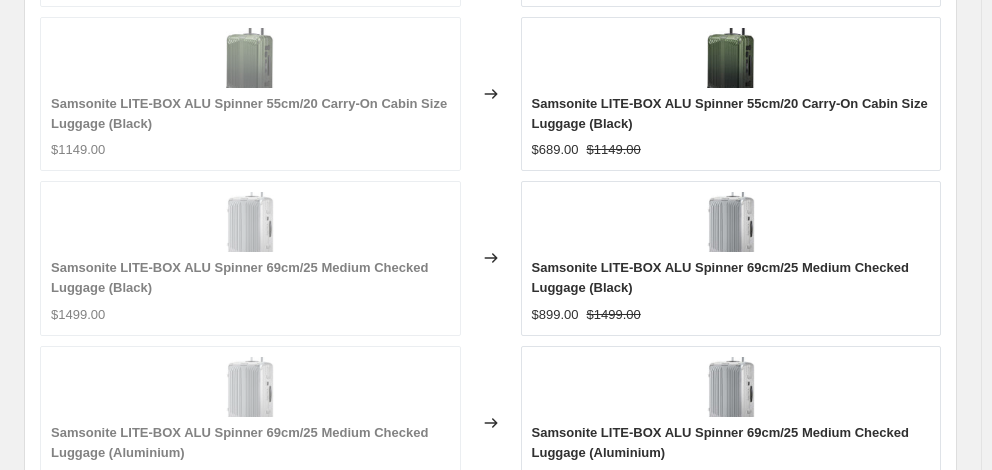 scroll, scrollTop: 1739, scrollLeft: 0, axis: vertical 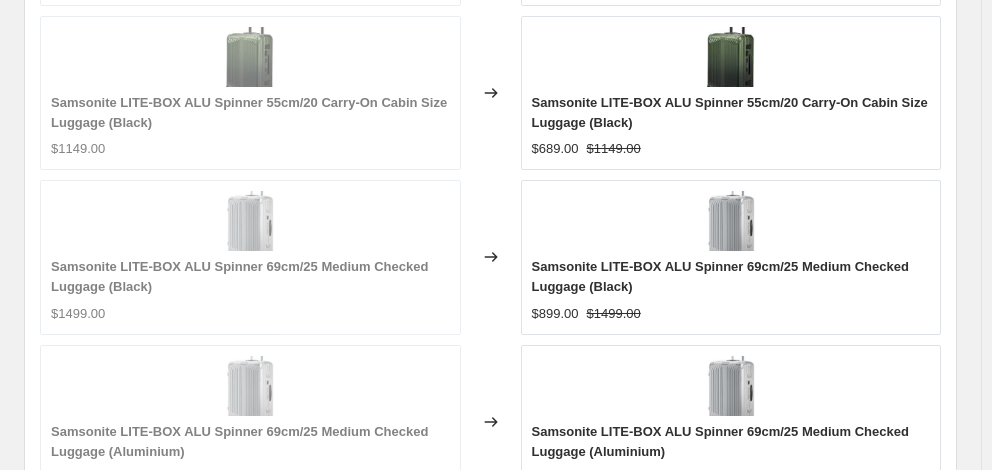 click on "Revert to original prices later?" at bounding box center [152, 876] 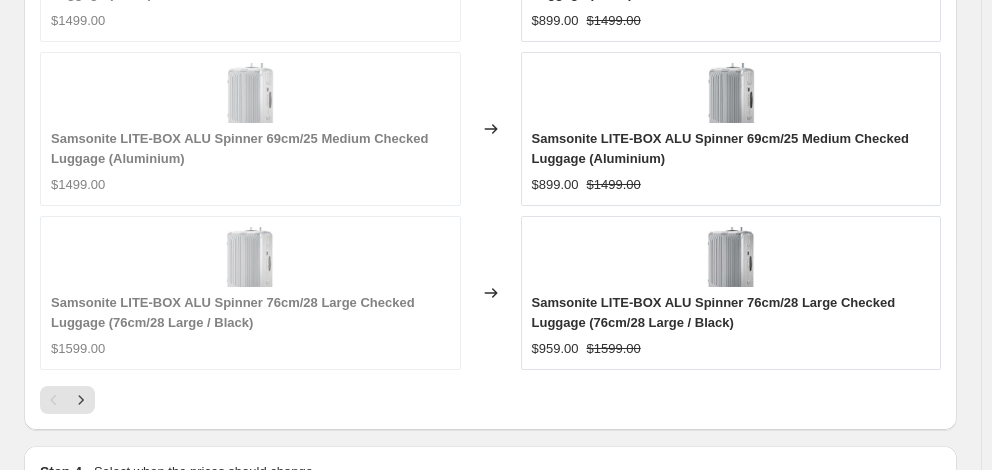scroll, scrollTop: 2039, scrollLeft: 0, axis: vertical 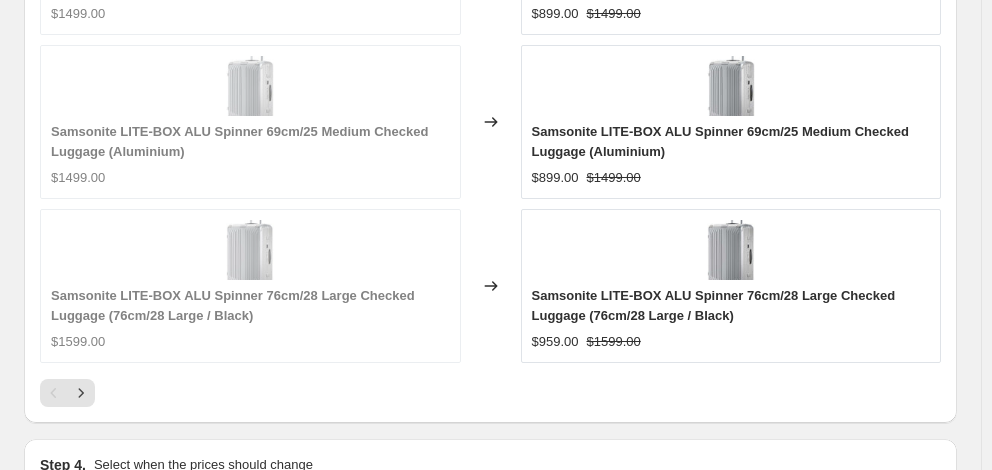 click on "28" at bounding box center (233, 881) 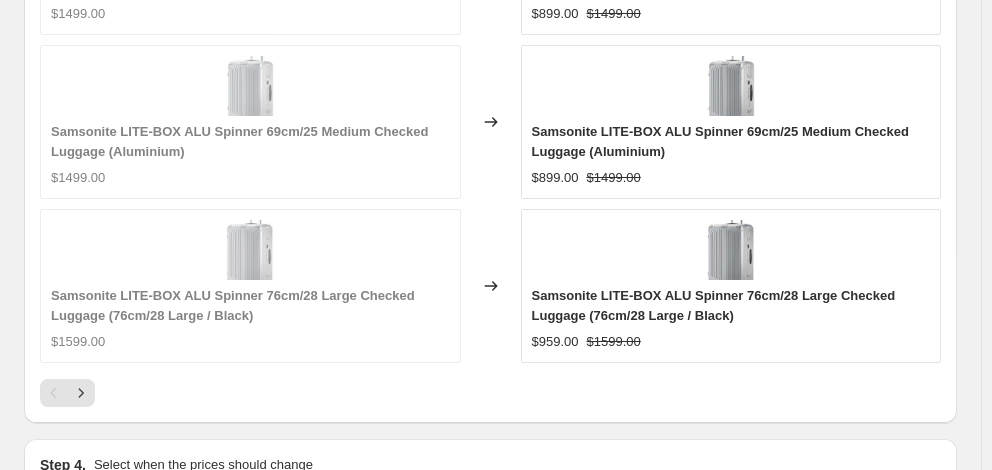 type on "[DATE]" 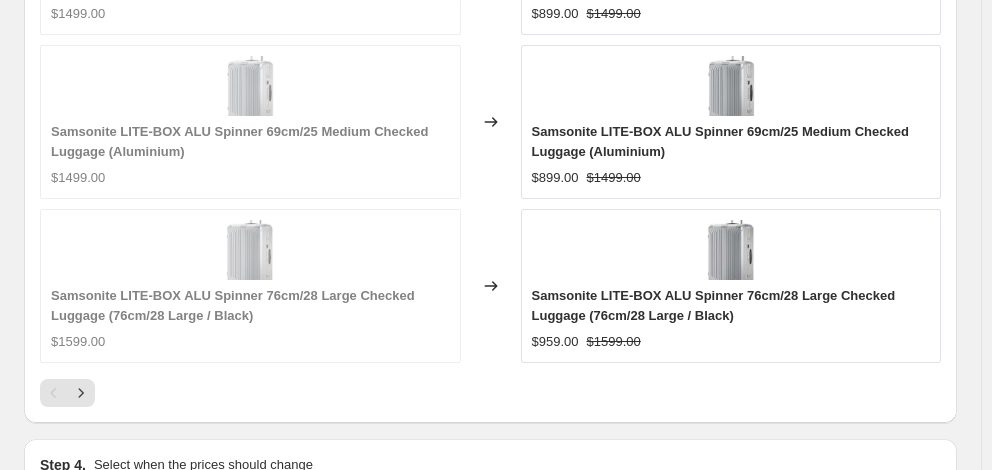 click on "Continue" at bounding box center [919, 979] 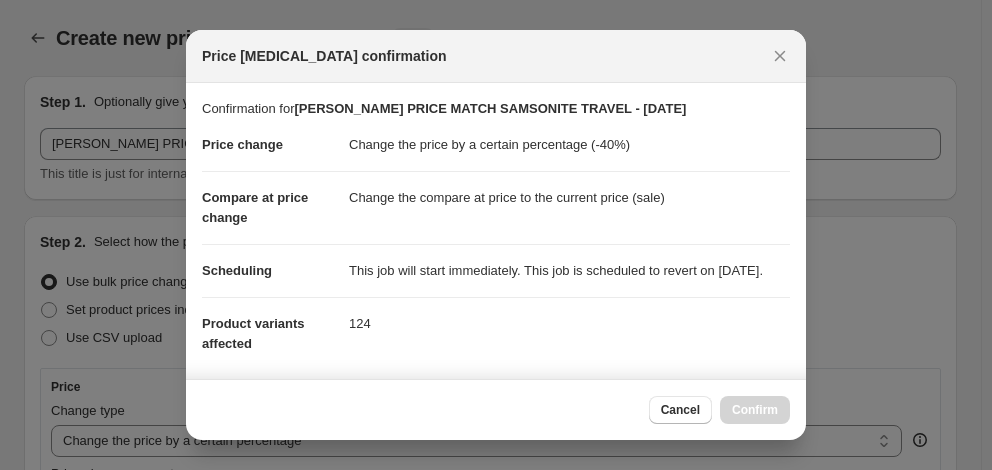 scroll, scrollTop: 0, scrollLeft: 0, axis: both 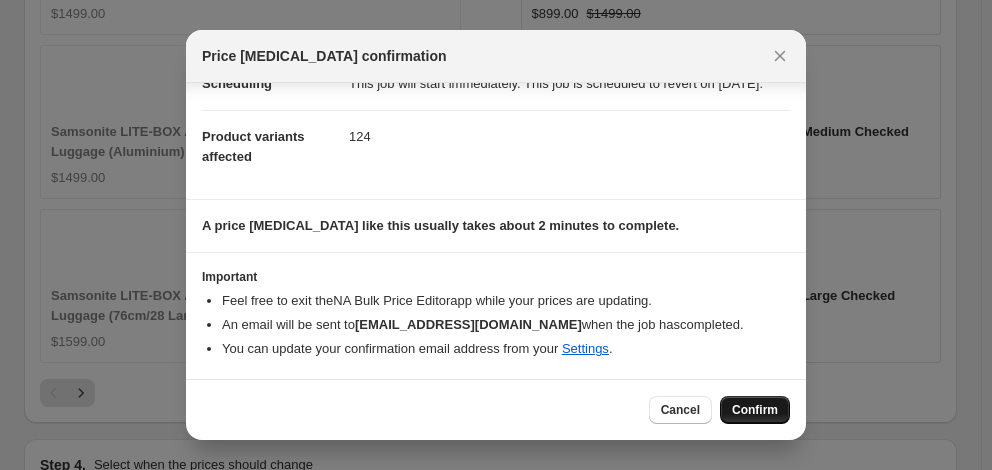 click on "Confirm" at bounding box center [755, 410] 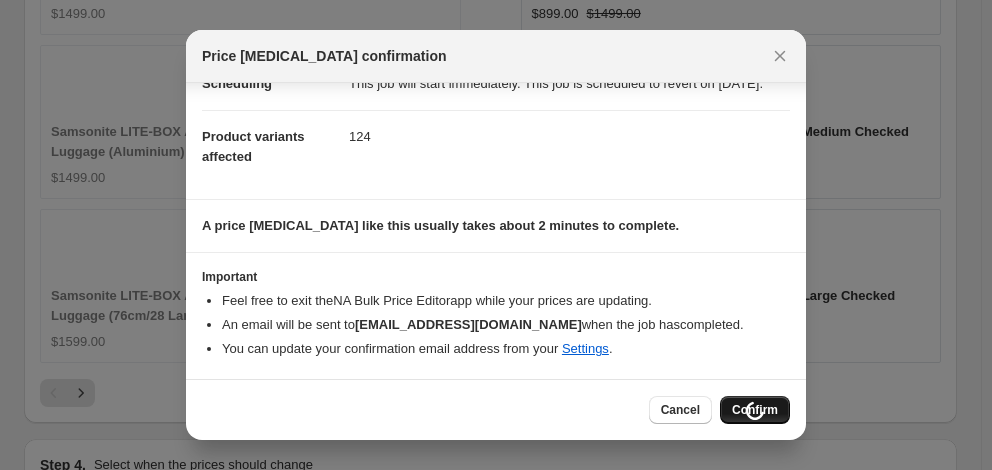 scroll, scrollTop: 2135, scrollLeft: 0, axis: vertical 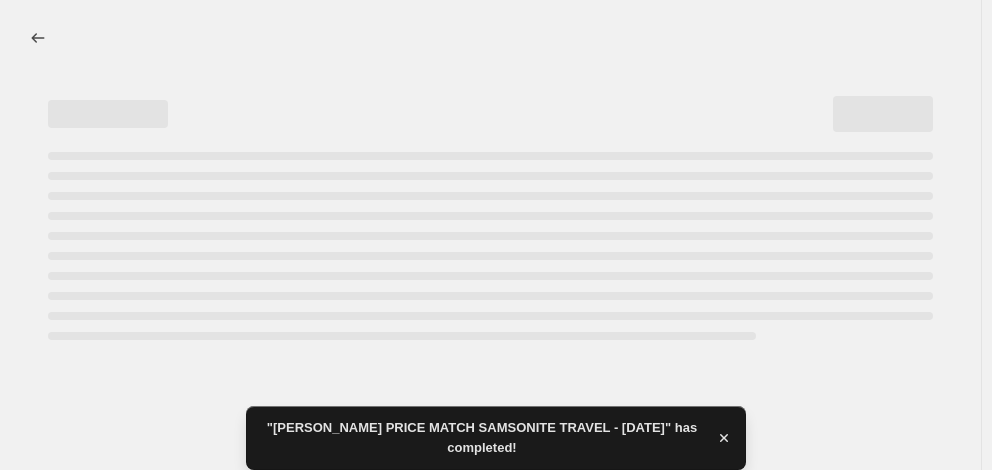 select on "percentage" 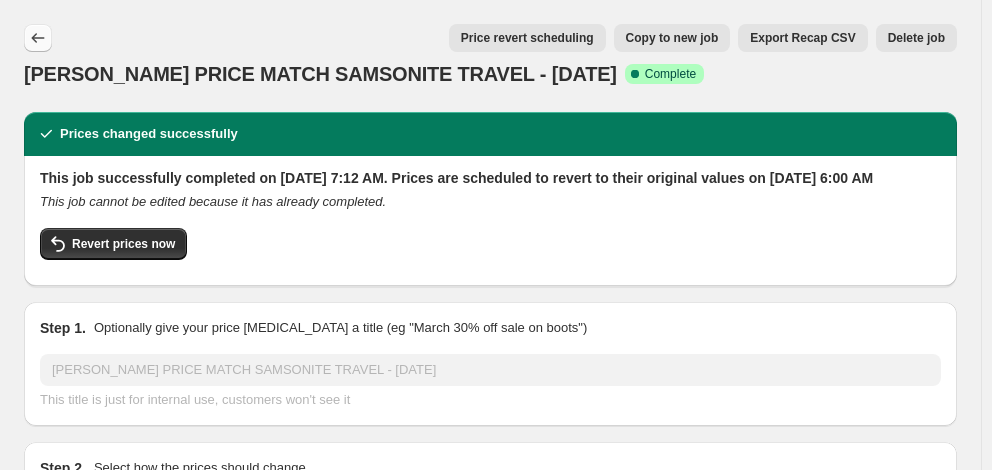 click at bounding box center [38, 38] 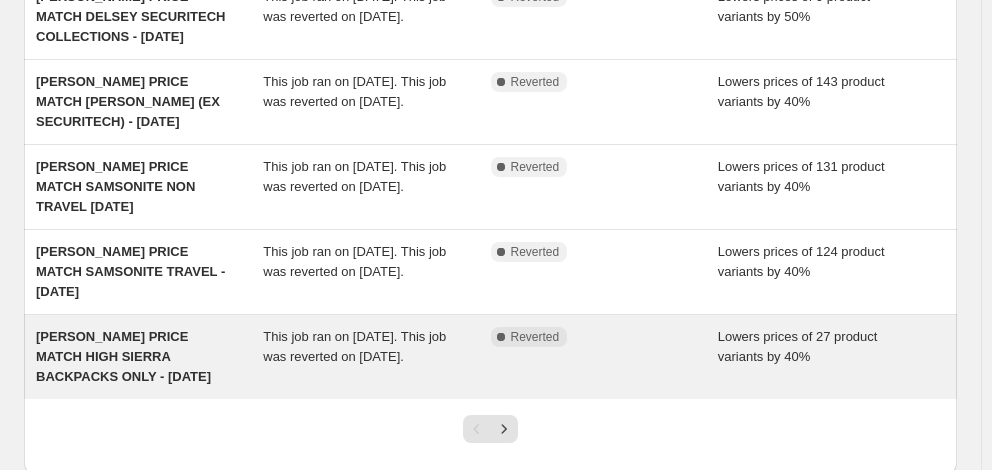 scroll, scrollTop: 593, scrollLeft: 0, axis: vertical 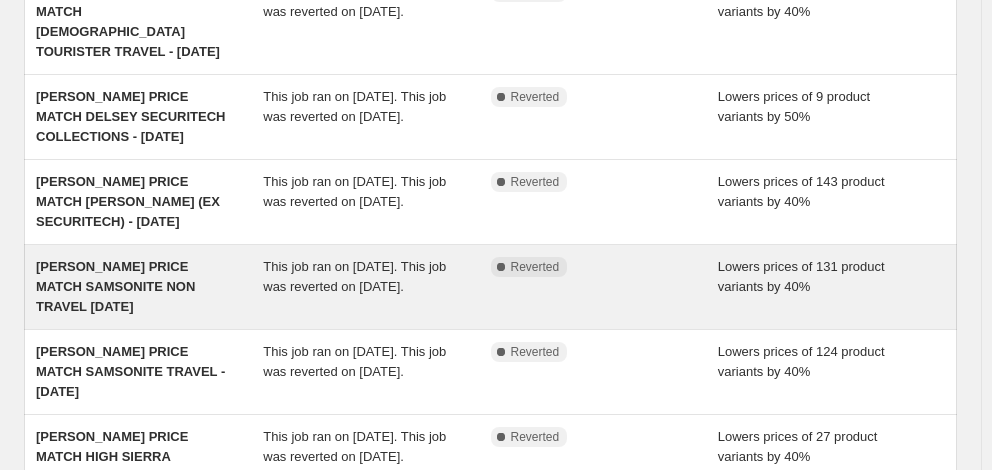 click on "[PERSON_NAME] PRICE MATCH SAMSONITE NON TRAVEL [DATE]" at bounding box center [115, 286] 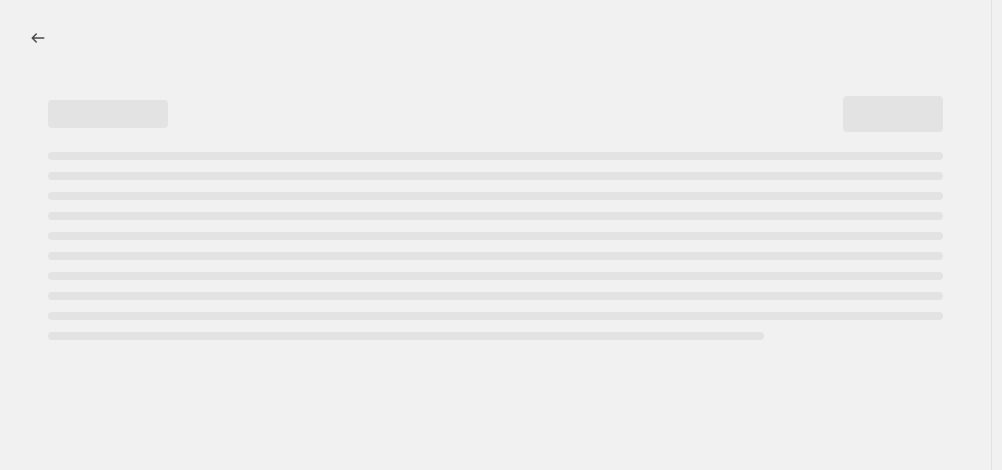 select on "percentage" 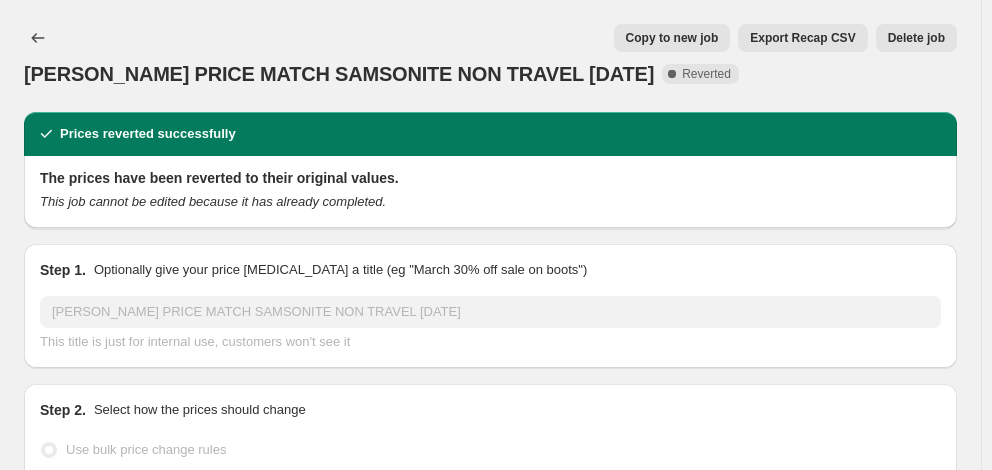 click on "Copy to new job" at bounding box center (672, 38) 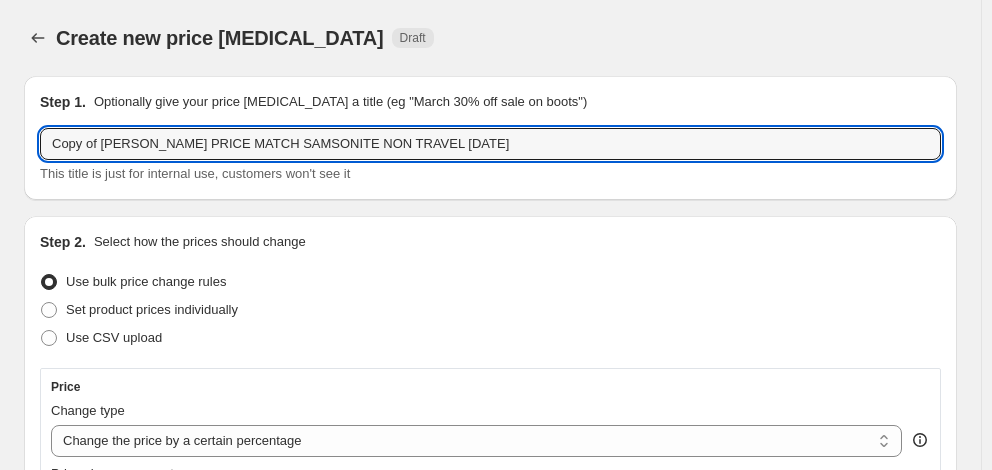 drag, startPoint x: 102, startPoint y: 142, endPoint x: -40, endPoint y: 143, distance: 142.00352 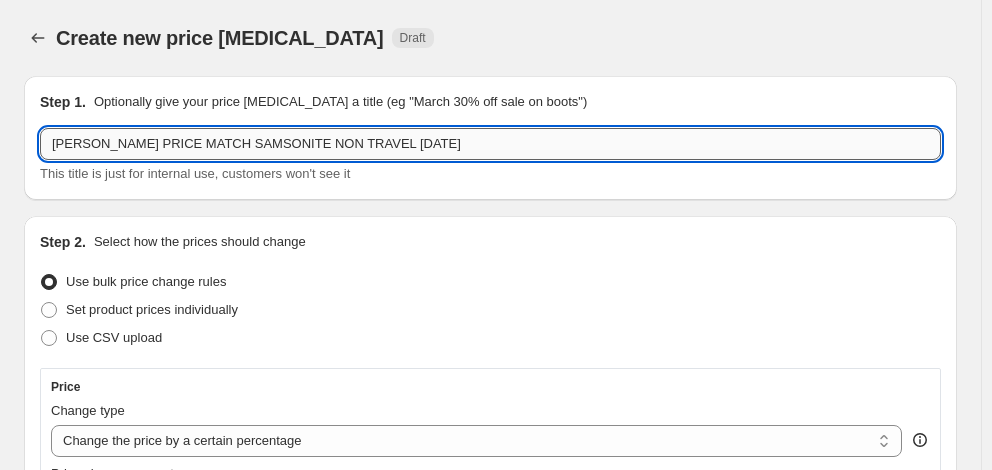 click on "[PERSON_NAME] PRICE MATCH SAMSONITE NON TRAVEL [DATE]" at bounding box center (490, 144) 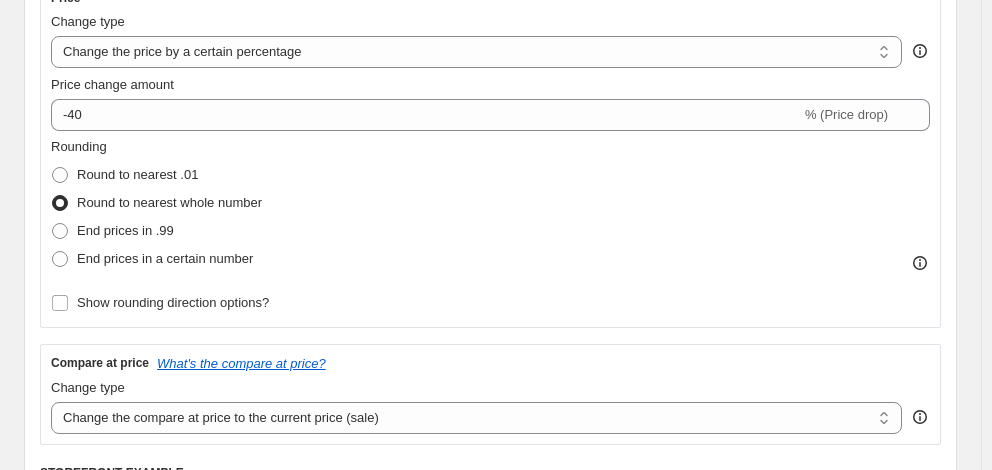 scroll, scrollTop: 400, scrollLeft: 0, axis: vertical 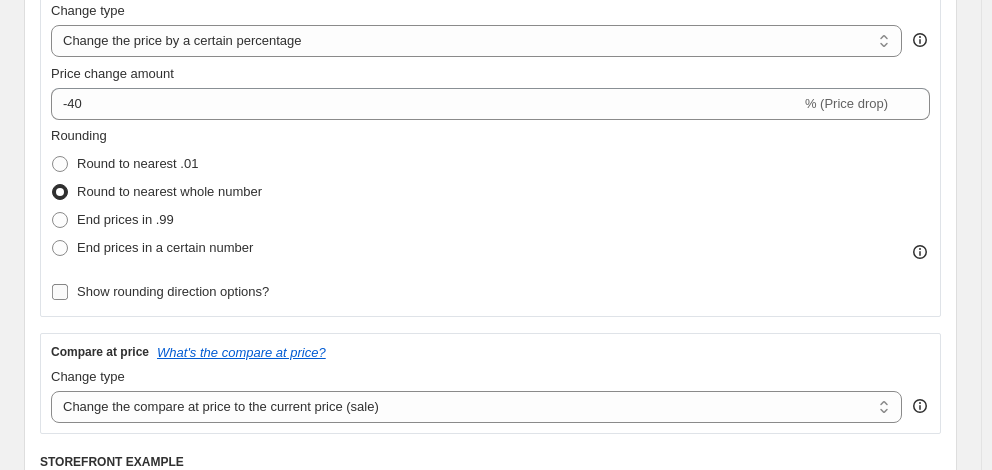 type on "[PERSON_NAME] PRICE MATCH SAMSONITE NON TRAVEL [DATE]" 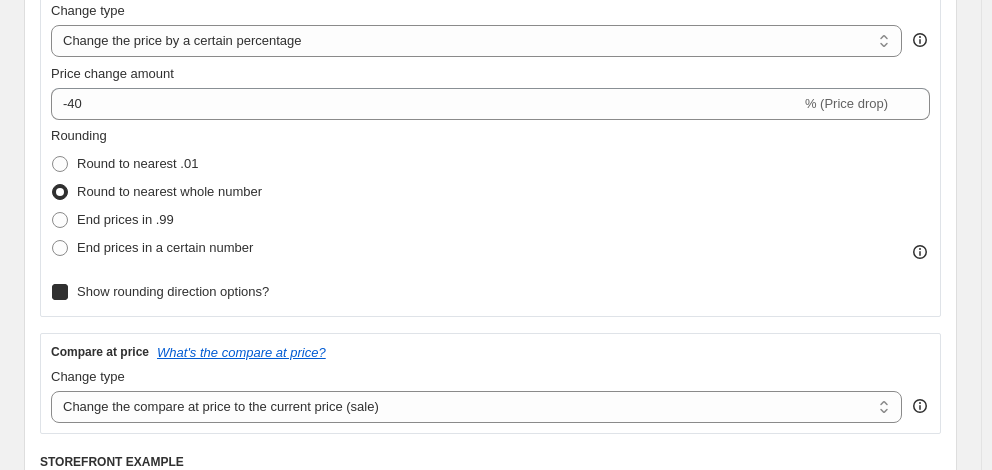 checkbox on "true" 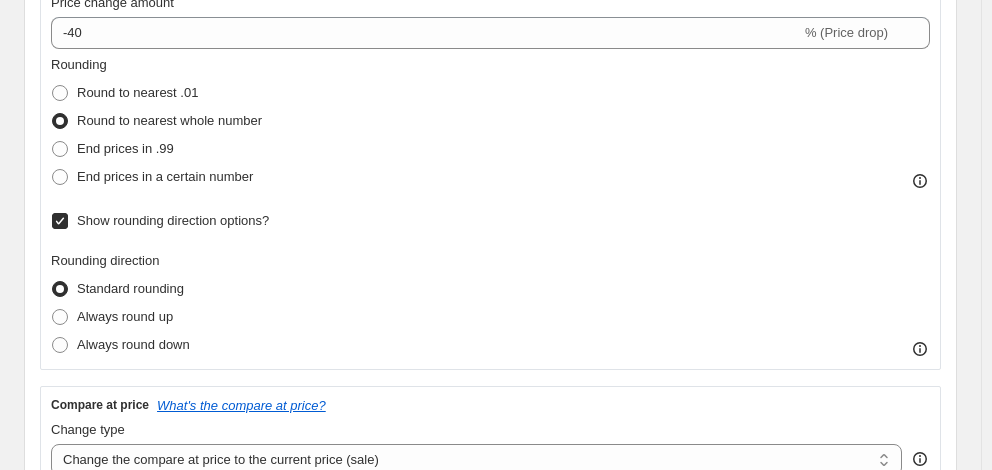 scroll, scrollTop: 500, scrollLeft: 0, axis: vertical 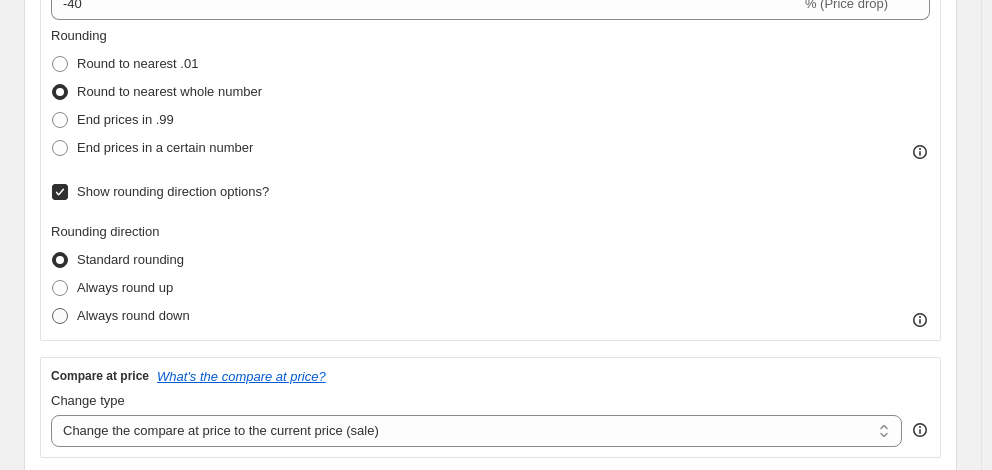click on "Always round down" at bounding box center [133, 315] 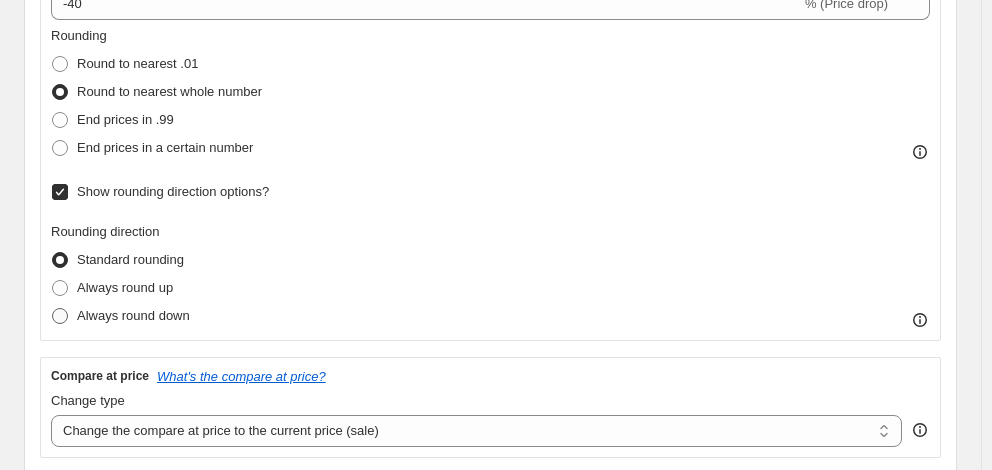 radio on "true" 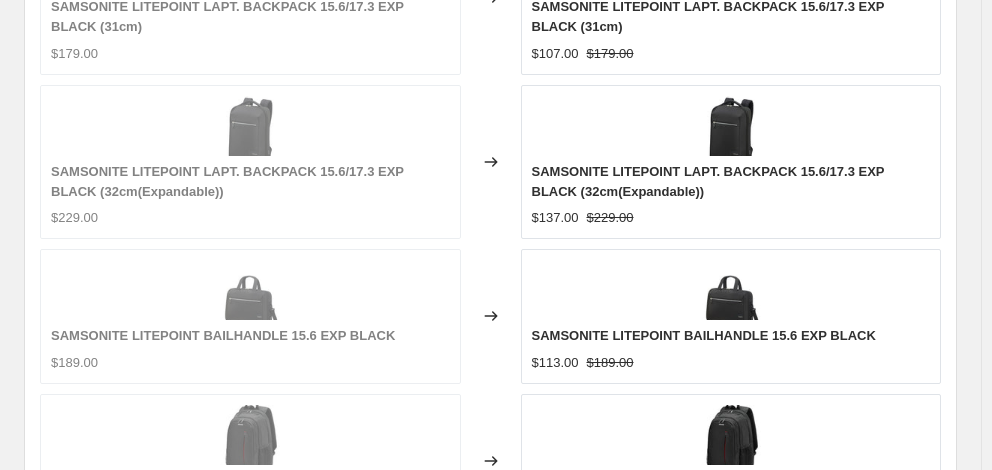 scroll, scrollTop: 1732, scrollLeft: 0, axis: vertical 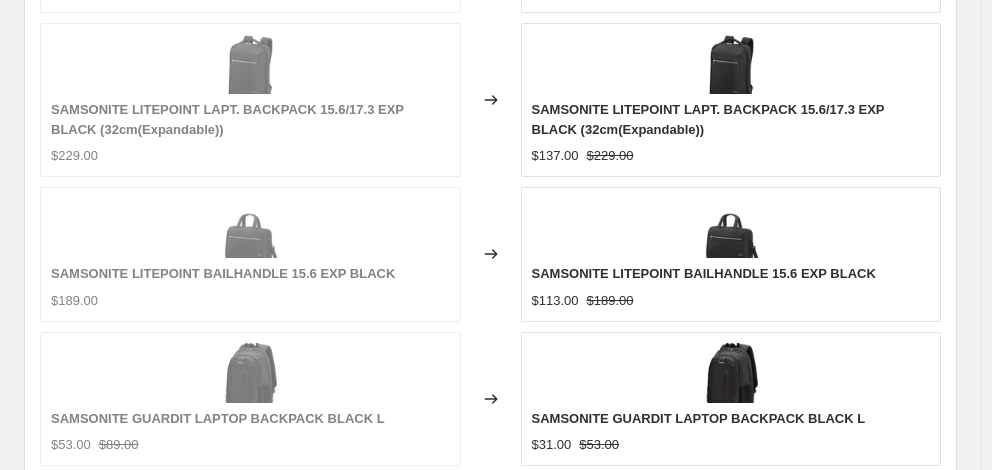 click on "Revert to original prices later?" at bounding box center [152, 843] 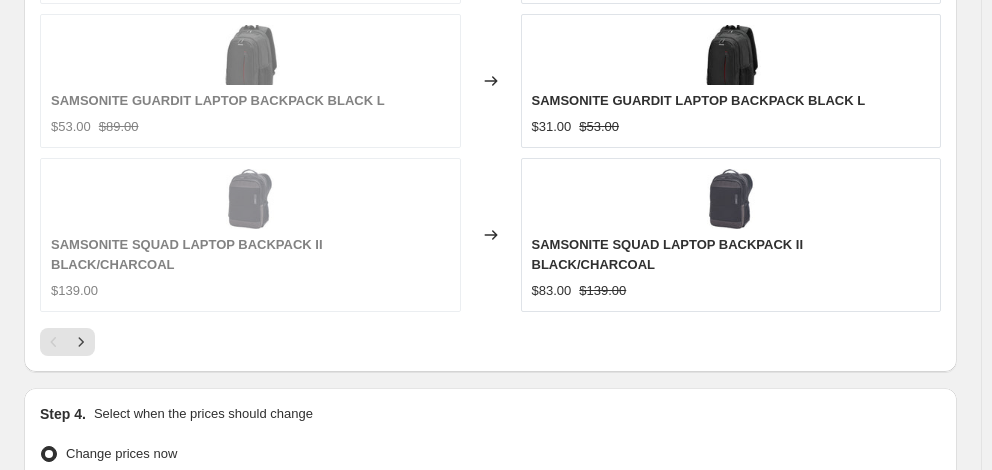 scroll, scrollTop: 2074, scrollLeft: 0, axis: vertical 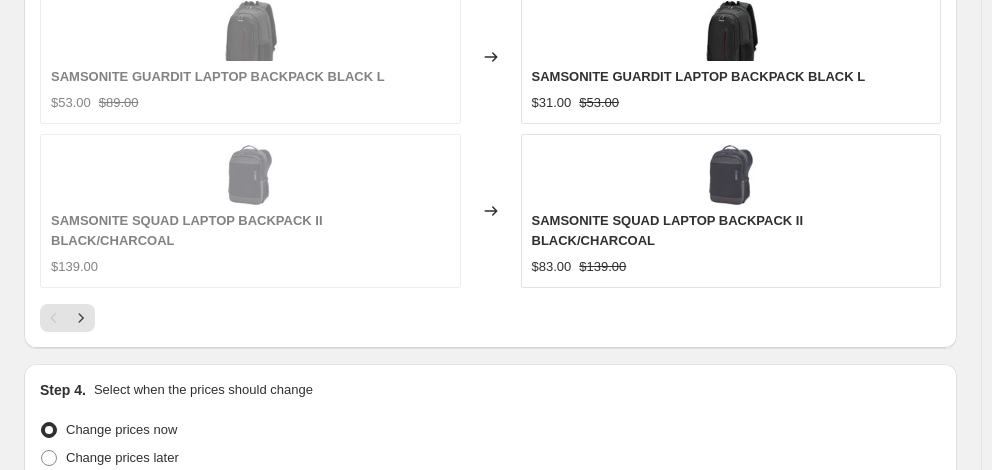 click on "28" at bounding box center [233, 806] 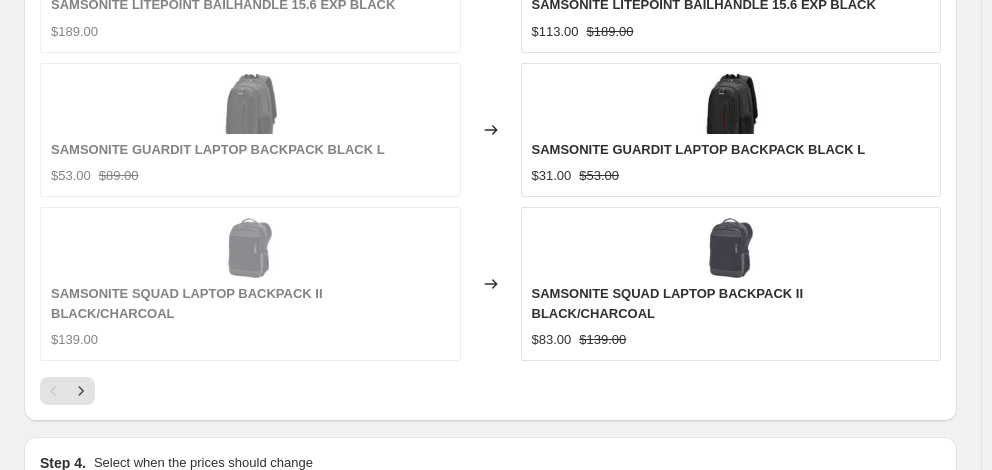 scroll, scrollTop: 1974, scrollLeft: 0, axis: vertical 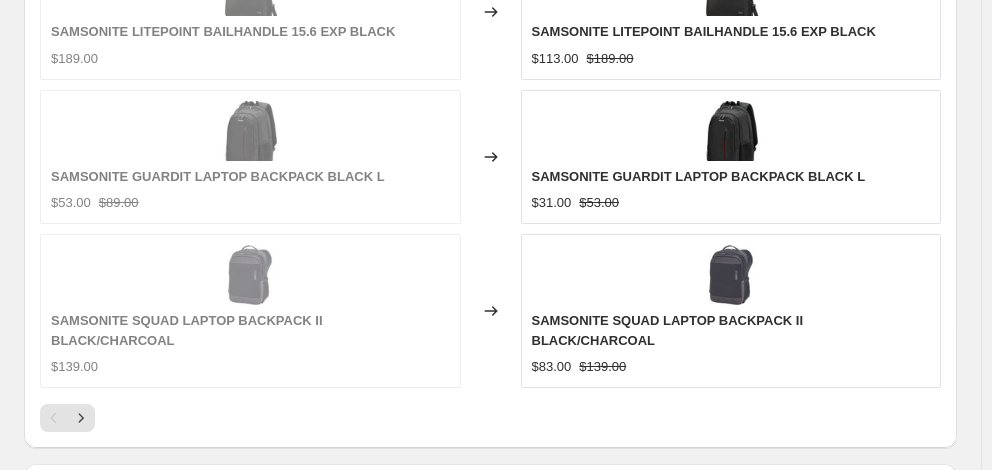 click on "07:14" at bounding box center (885, 673) 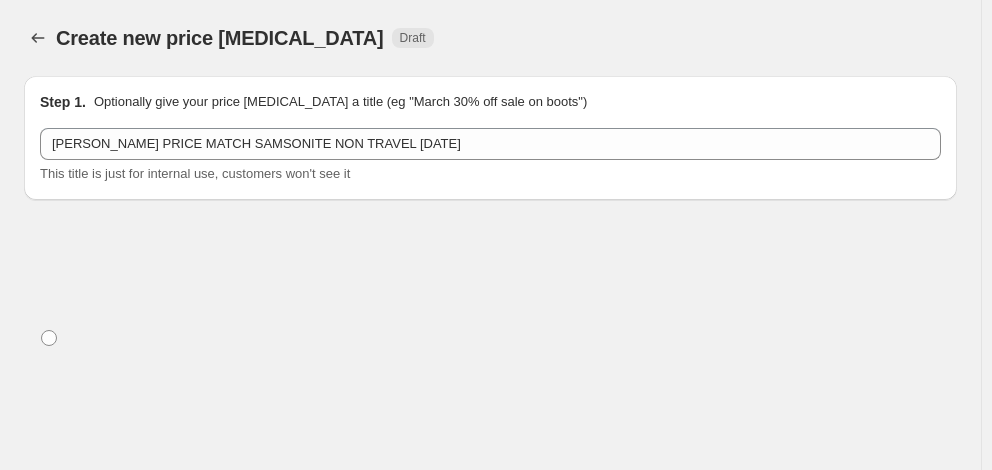 scroll, scrollTop: 1974, scrollLeft: 0, axis: vertical 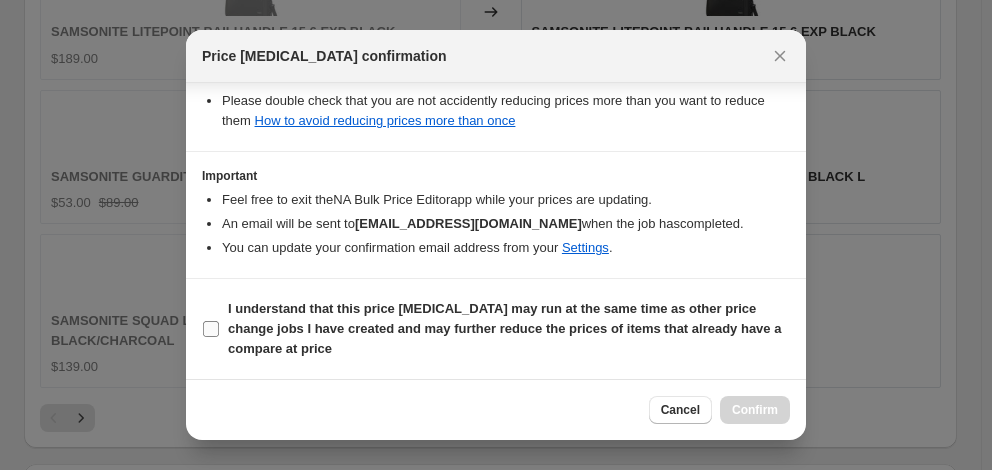 click on "I understand that this price [MEDICAL_DATA] may run at the same time as other price change jobs I have created and may further reduce the prices of items that already have a compare at price" at bounding box center (504, 328) 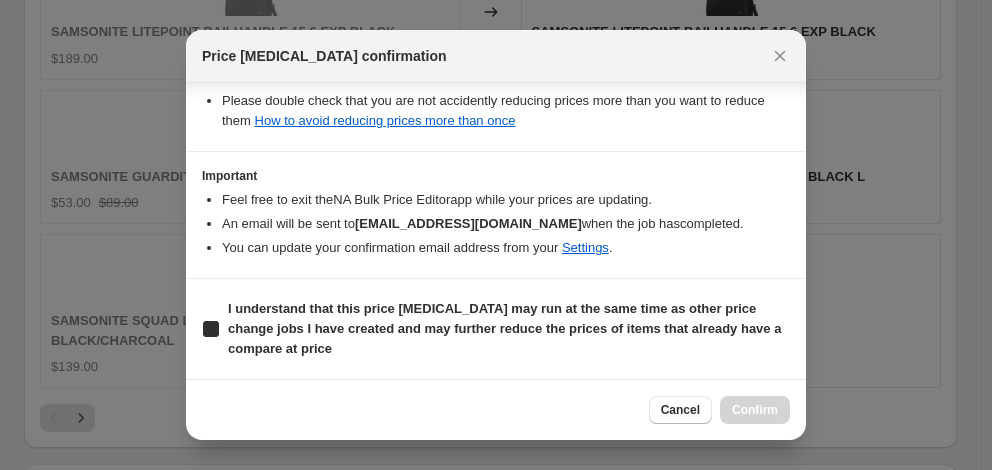checkbox on "true" 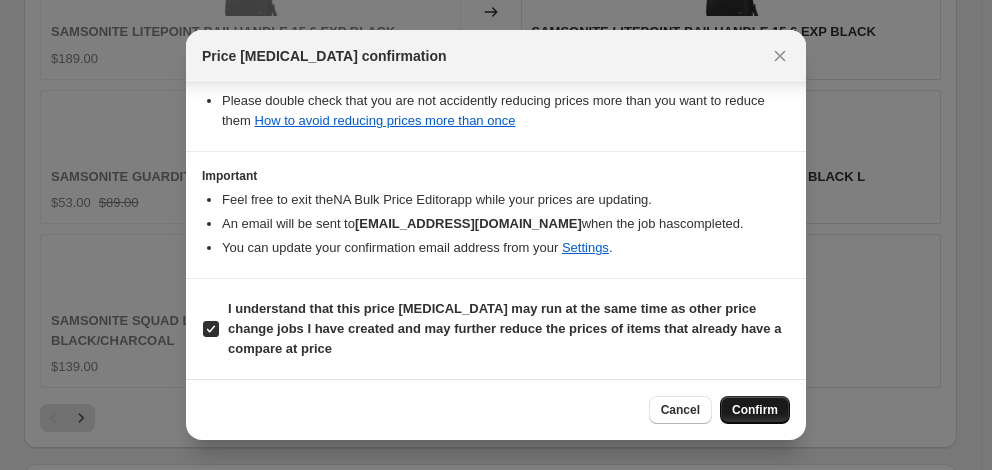click on "Confirm" at bounding box center (755, 410) 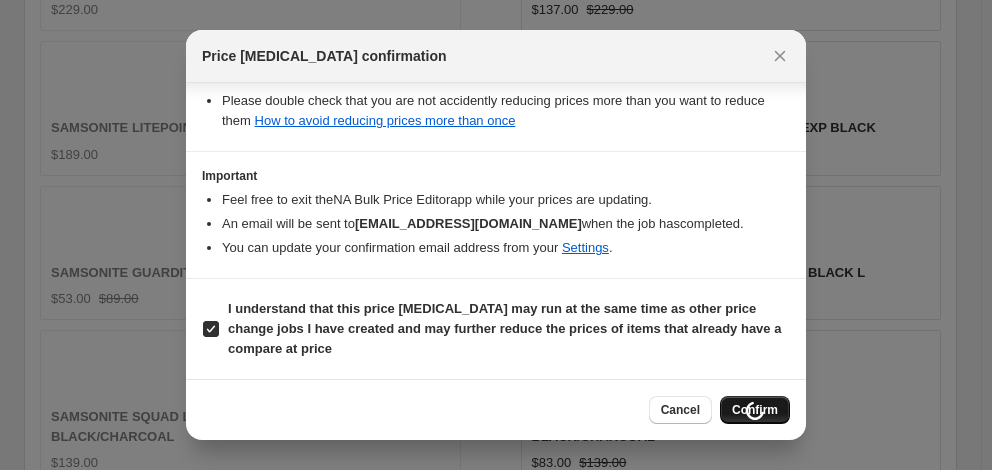 scroll, scrollTop: 2070, scrollLeft: 0, axis: vertical 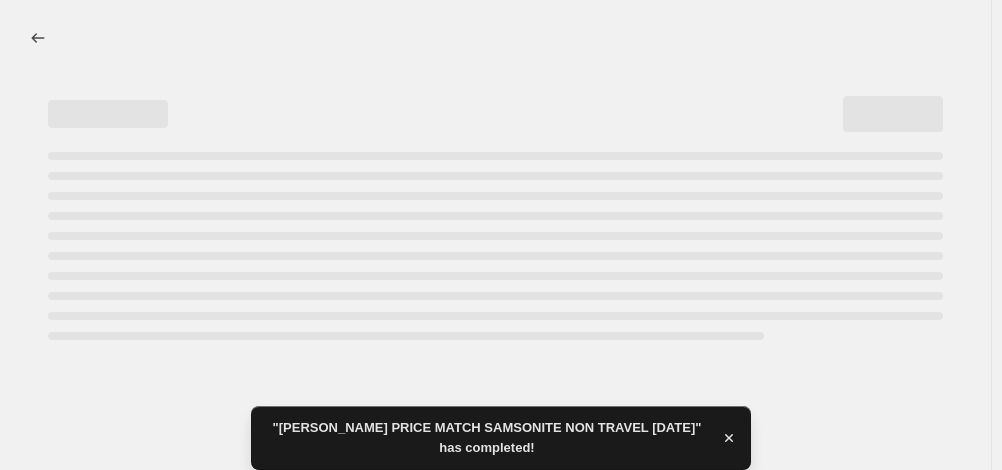 select on "percentage" 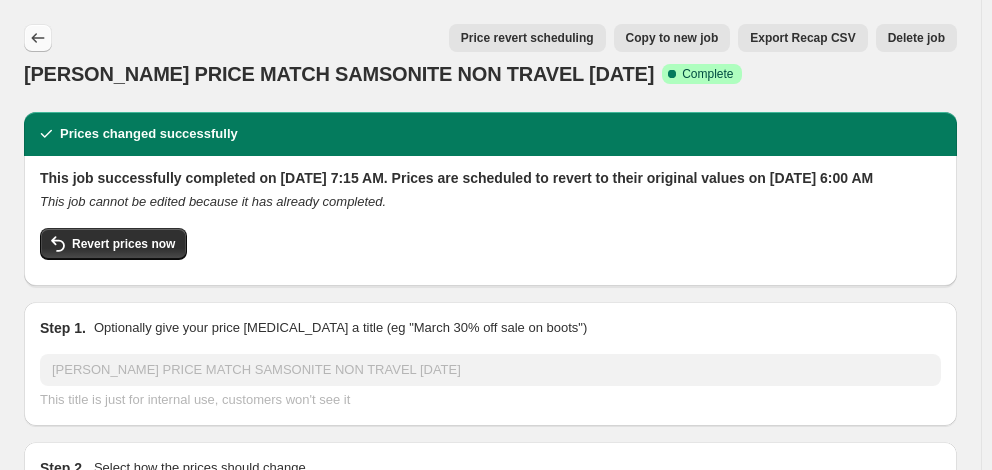 click 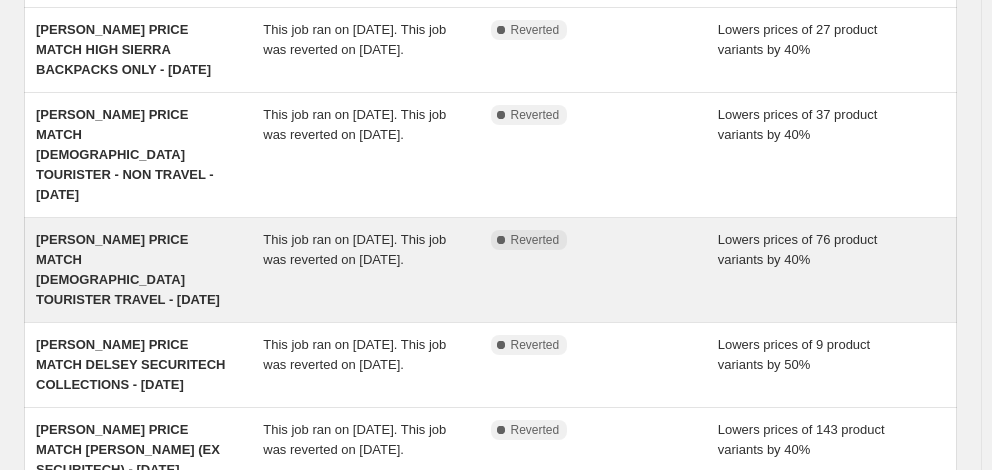 scroll, scrollTop: 500, scrollLeft: 0, axis: vertical 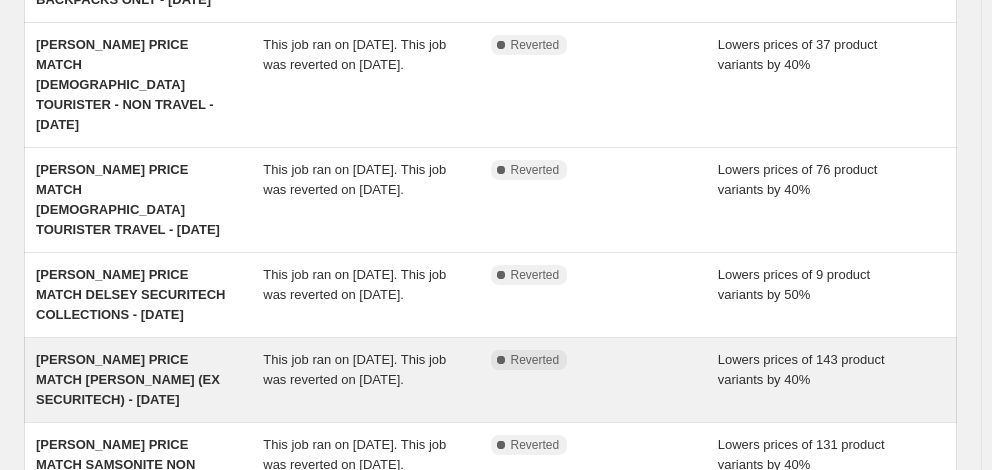 click on "[PERSON_NAME] PRICE MATCH [PERSON_NAME] (EX SECURITECH) - [DATE]" at bounding box center (128, 379) 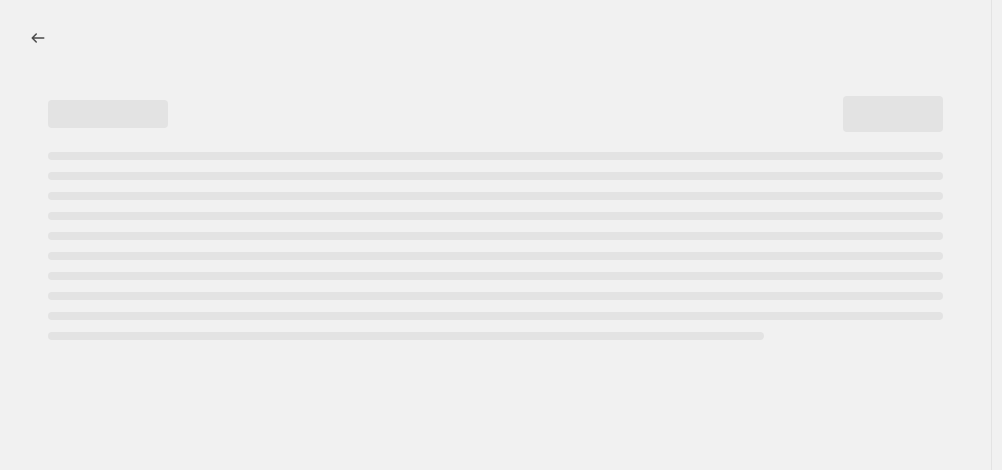 select on "percentage" 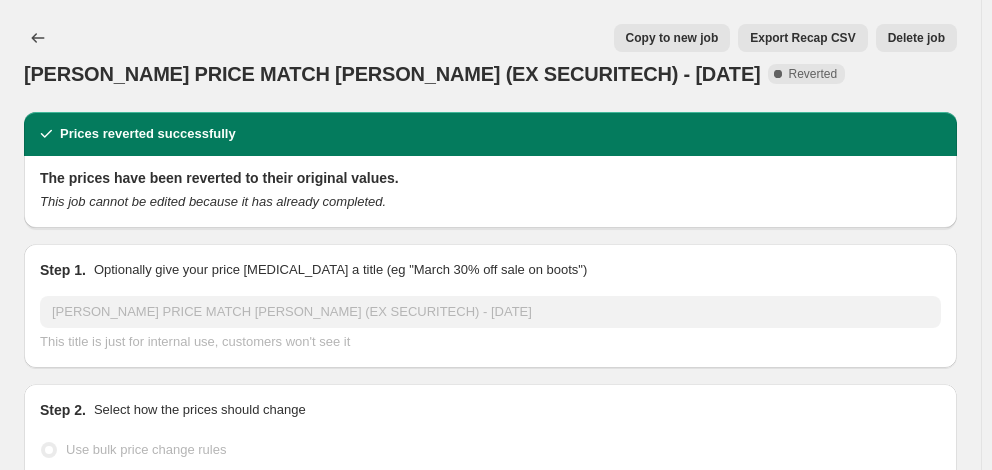 click on "Copy to new job" at bounding box center (672, 38) 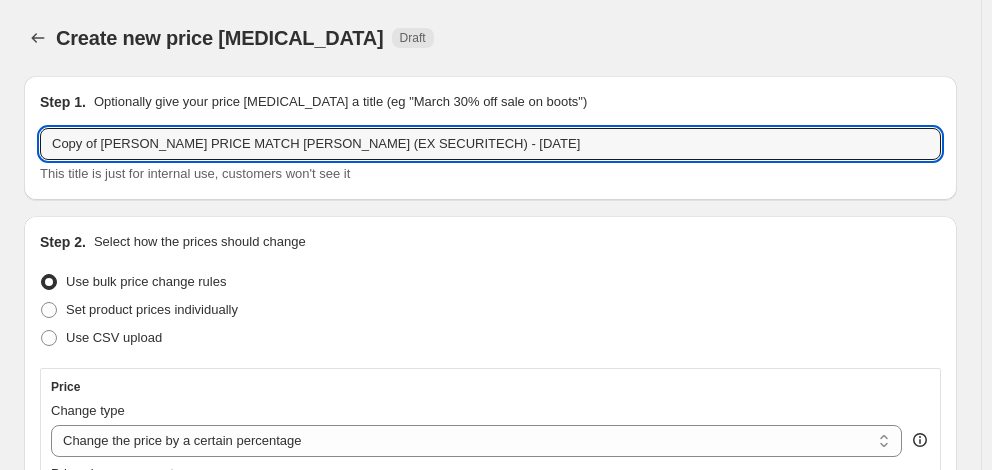 drag, startPoint x: 101, startPoint y: 142, endPoint x: -53, endPoint y: 134, distance: 154.20766 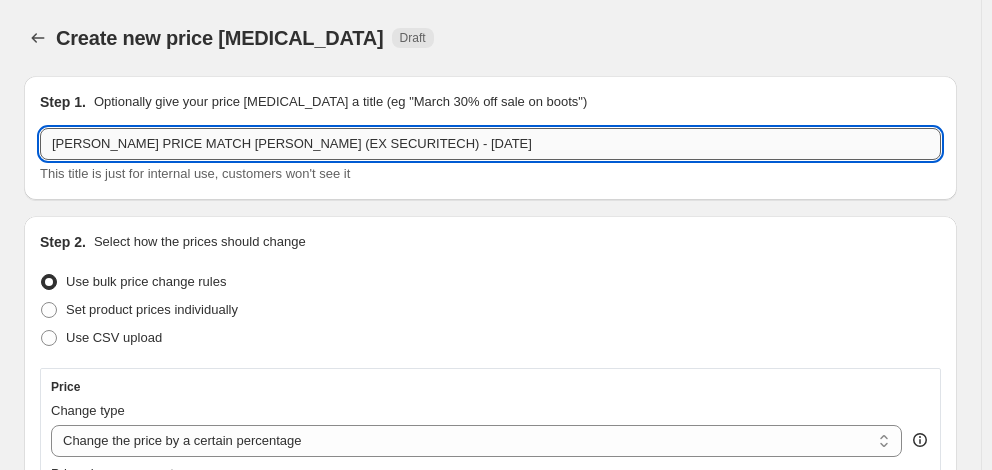 click on "[PERSON_NAME] PRICE MATCH [PERSON_NAME] (EX SECURITECH) - [DATE]" at bounding box center [490, 144] 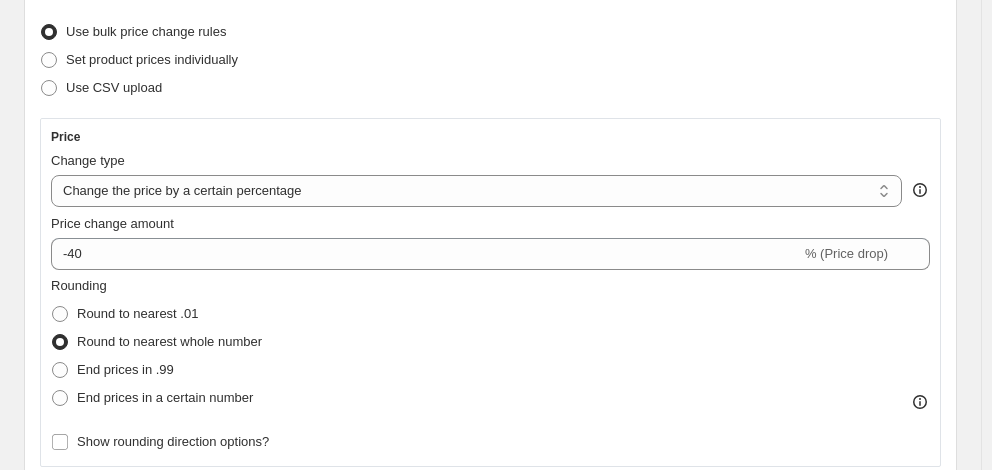 scroll, scrollTop: 300, scrollLeft: 0, axis: vertical 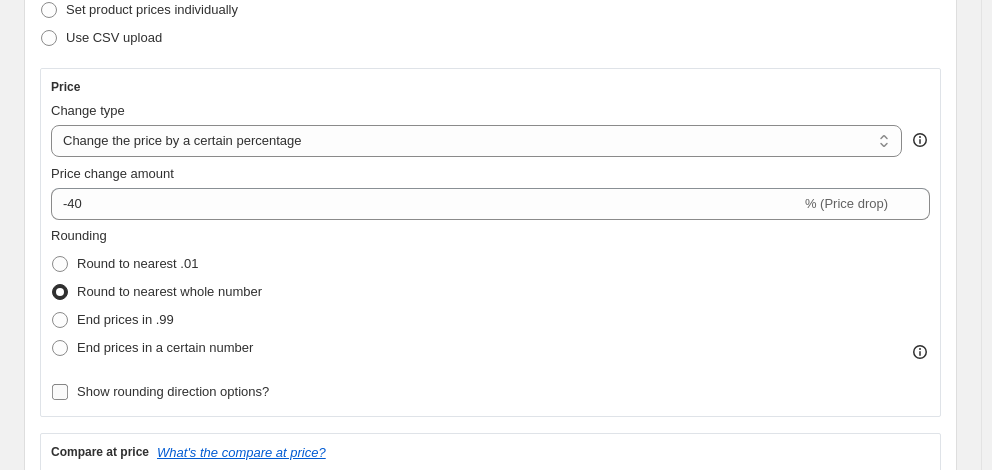 type on "[PERSON_NAME] PRICE MATCH [PERSON_NAME] (EX SECURITECH) - [DATE]" 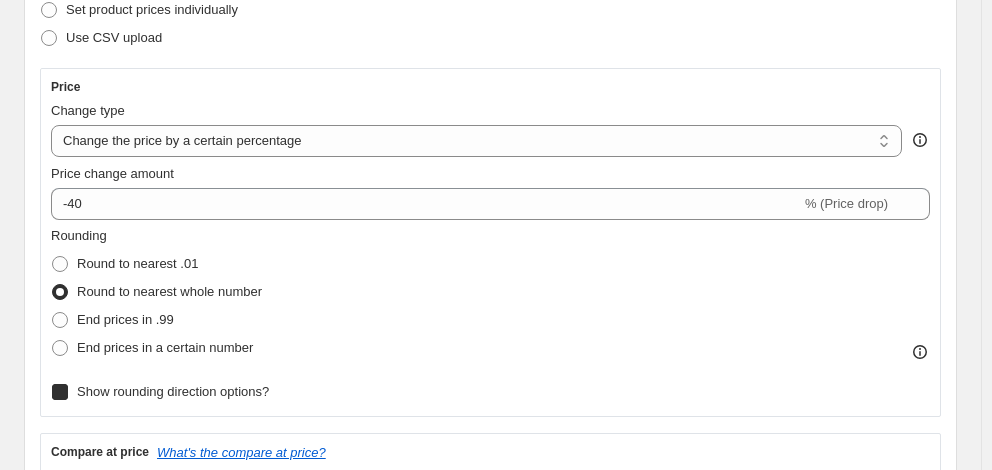 checkbox on "true" 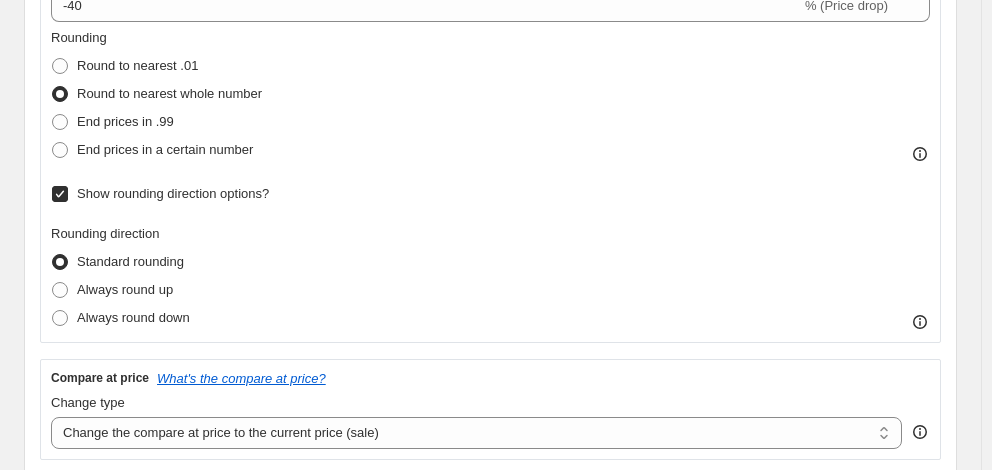 scroll, scrollTop: 500, scrollLeft: 0, axis: vertical 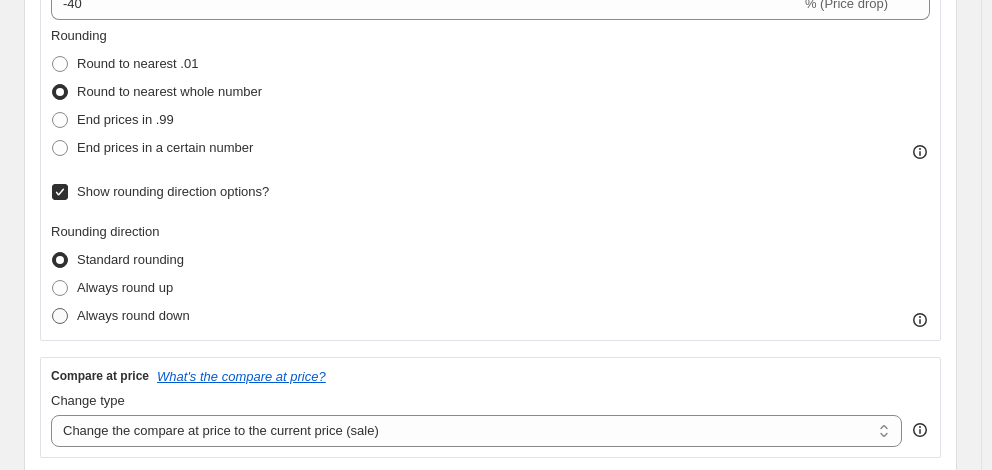 click on "Always round down" at bounding box center [133, 315] 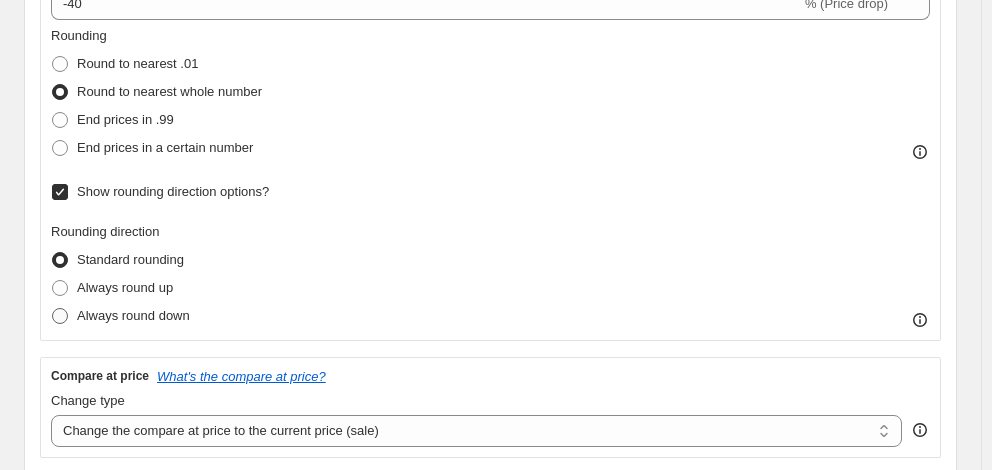 radio on "true" 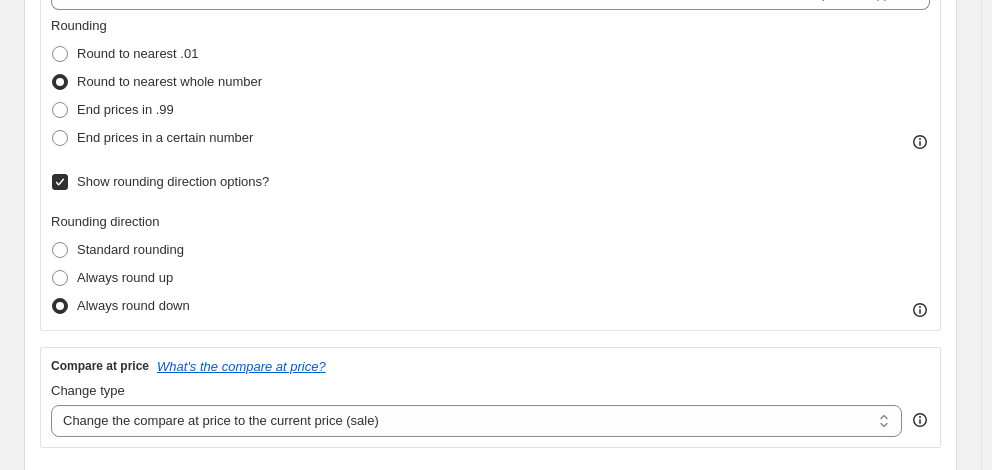 scroll, scrollTop: 400, scrollLeft: 0, axis: vertical 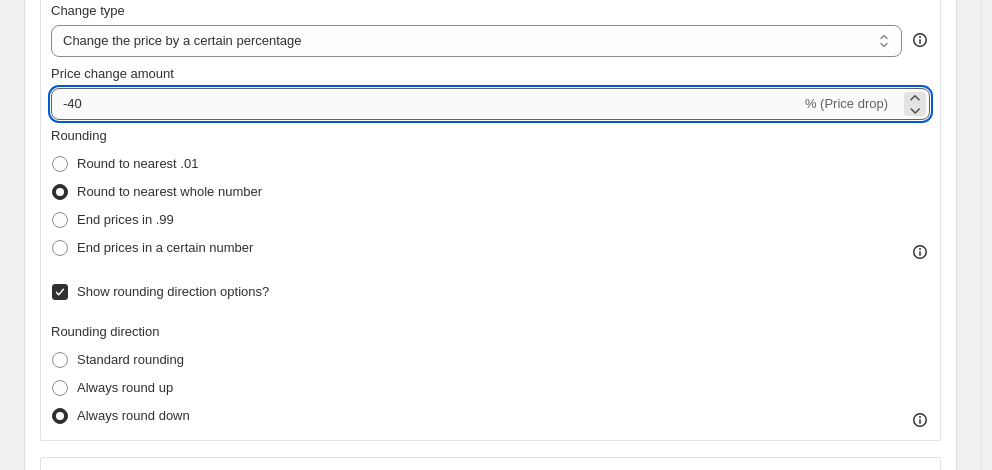 click on "-40" at bounding box center [426, 104] 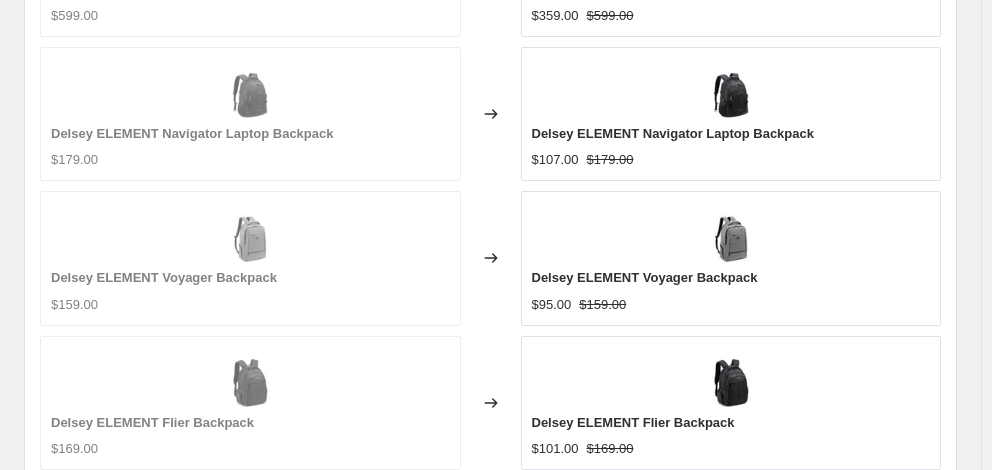 scroll, scrollTop: 1713, scrollLeft: 0, axis: vertical 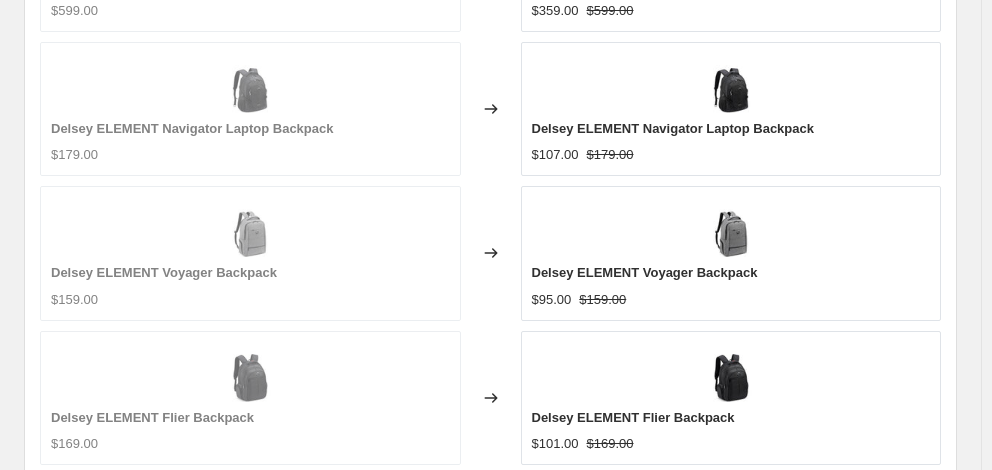 type on "-50" 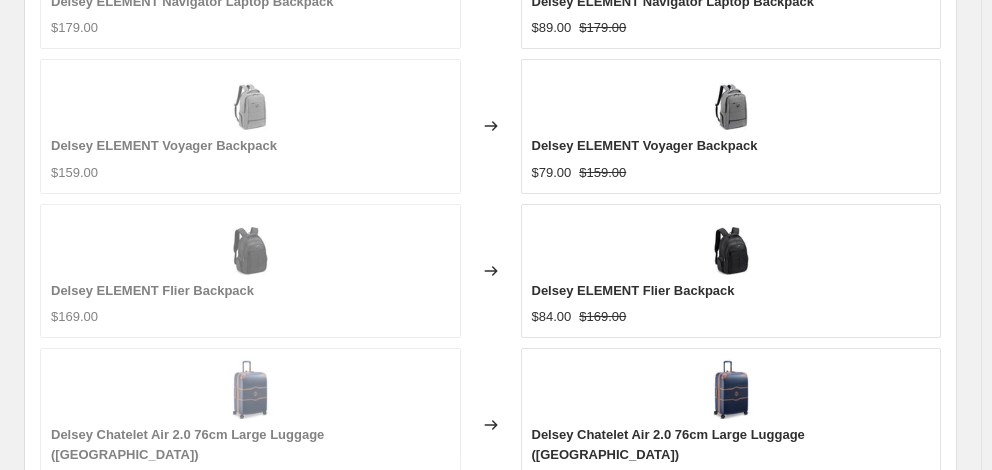 scroll, scrollTop: 2055, scrollLeft: 0, axis: vertical 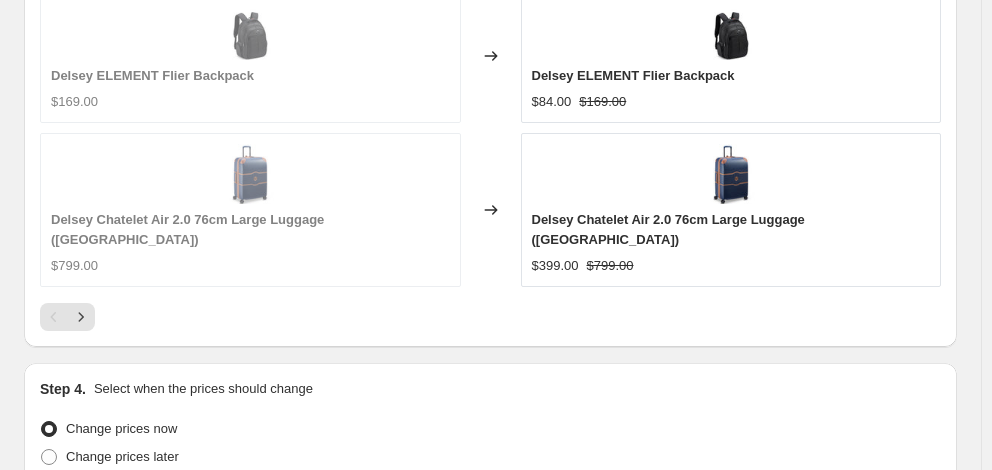 click on "28" at bounding box center [233, 805] 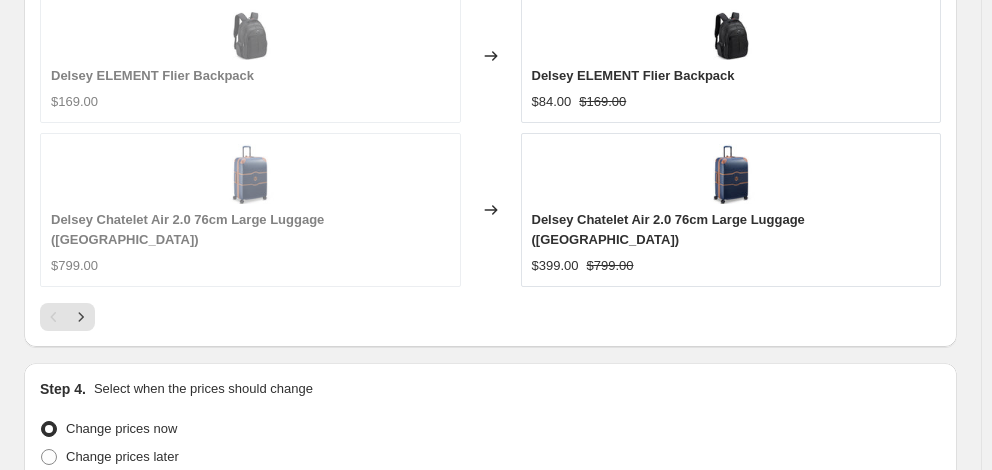 scroll, scrollTop: 2049, scrollLeft: 0, axis: vertical 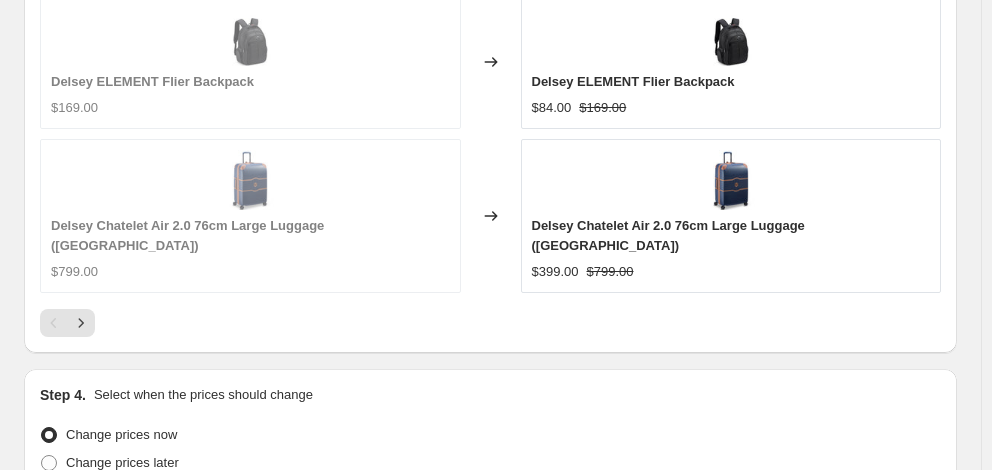 type on "06:00" 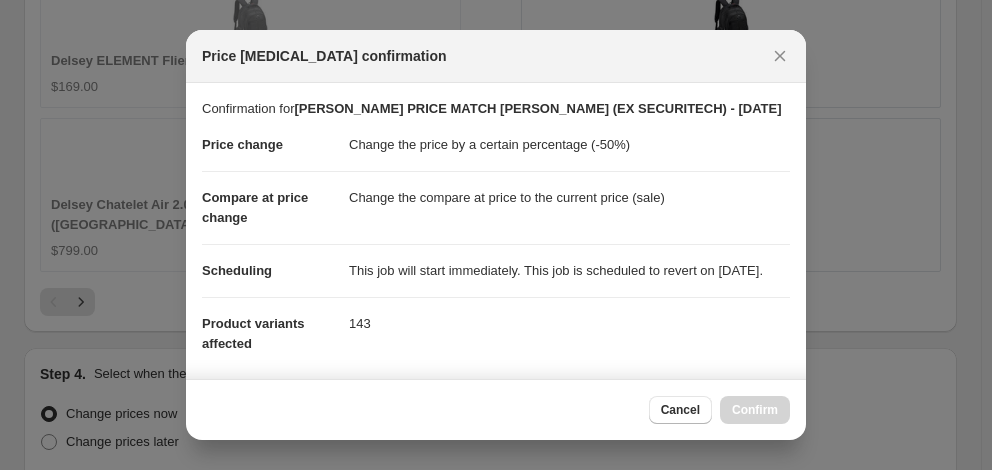 scroll, scrollTop: 0, scrollLeft: 0, axis: both 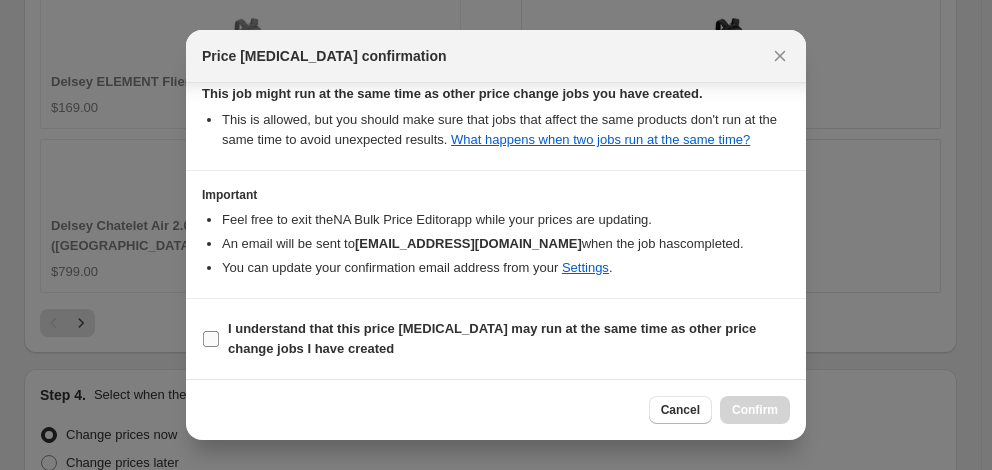 click on "I understand that this price [MEDICAL_DATA] may run at the same time as other price change jobs I have created" at bounding box center (492, 338) 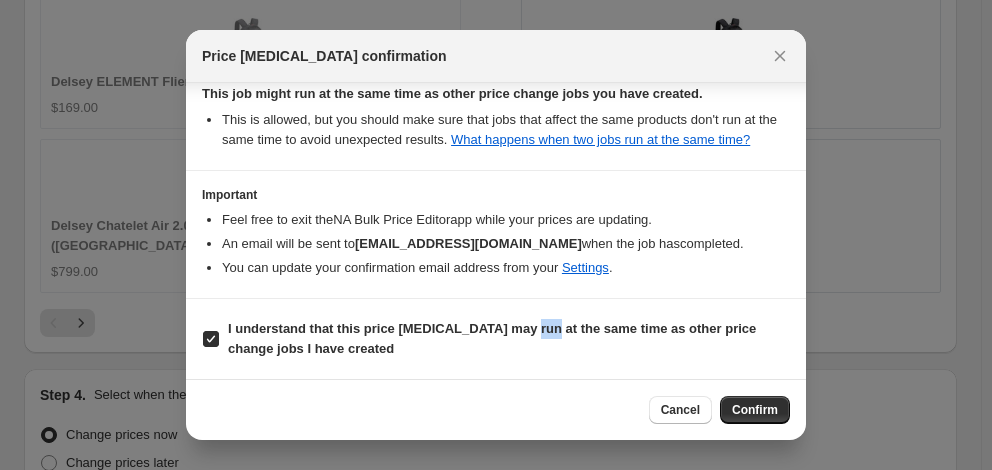 click on "I understand that this price [MEDICAL_DATA] may run at the same time as other price change jobs I have created" at bounding box center [492, 338] 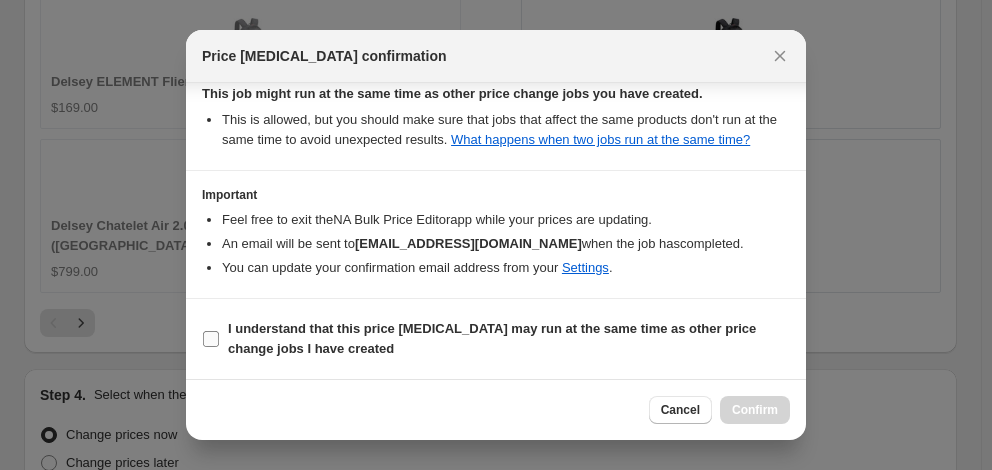 click on "I understand that this price [MEDICAL_DATA] may run at the same time as other price change jobs I have created" at bounding box center [492, 338] 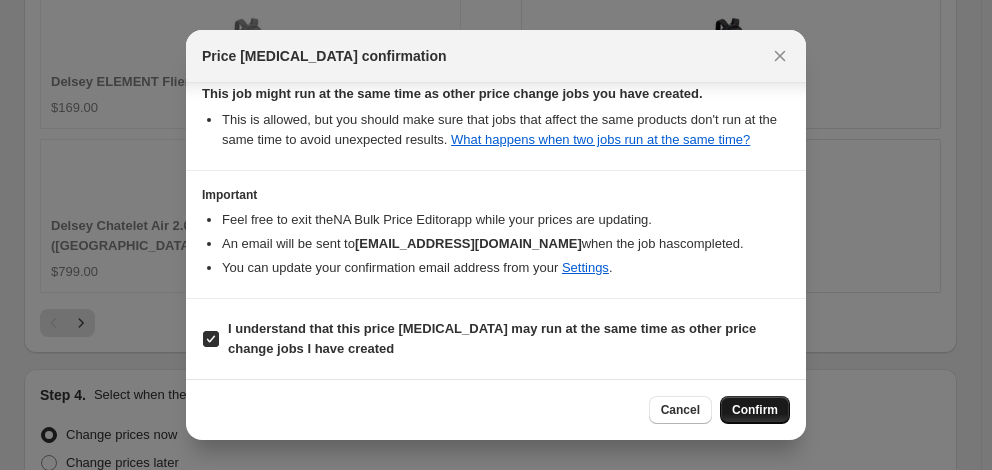 click on "Confirm" at bounding box center [755, 410] 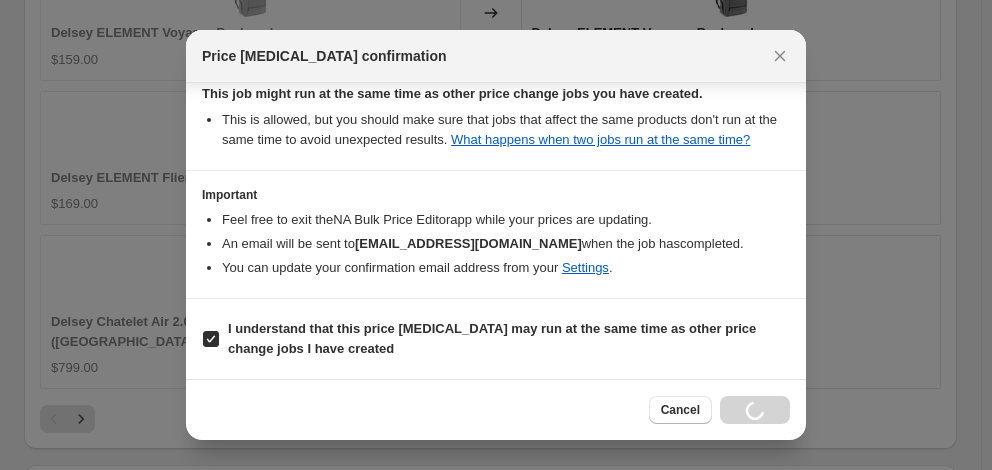 scroll, scrollTop: 2145, scrollLeft: 0, axis: vertical 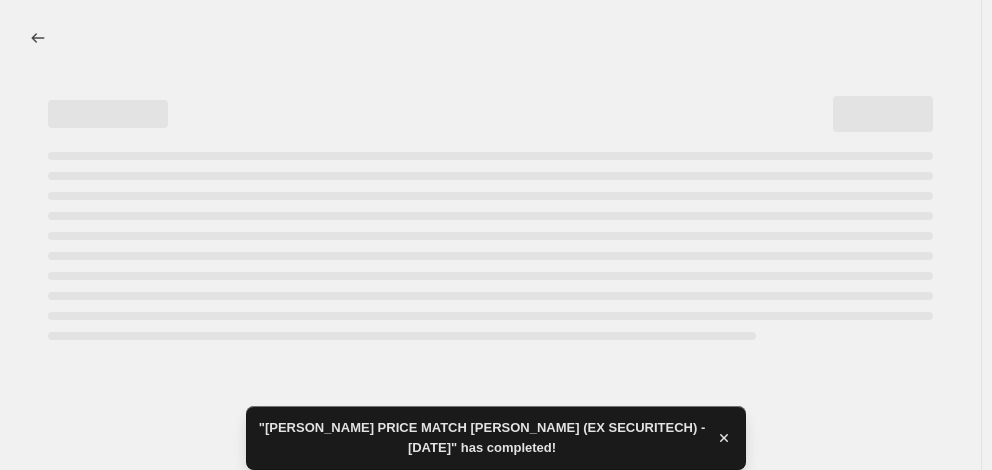 select on "percentage" 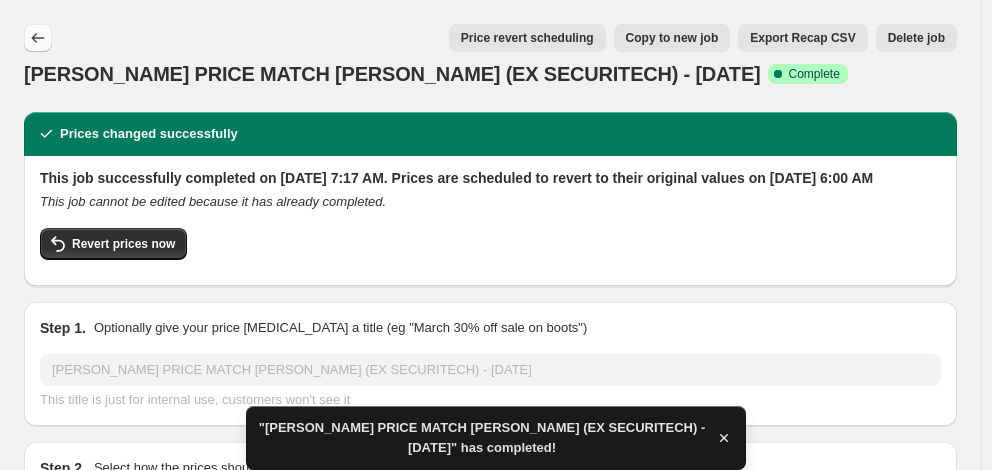 click 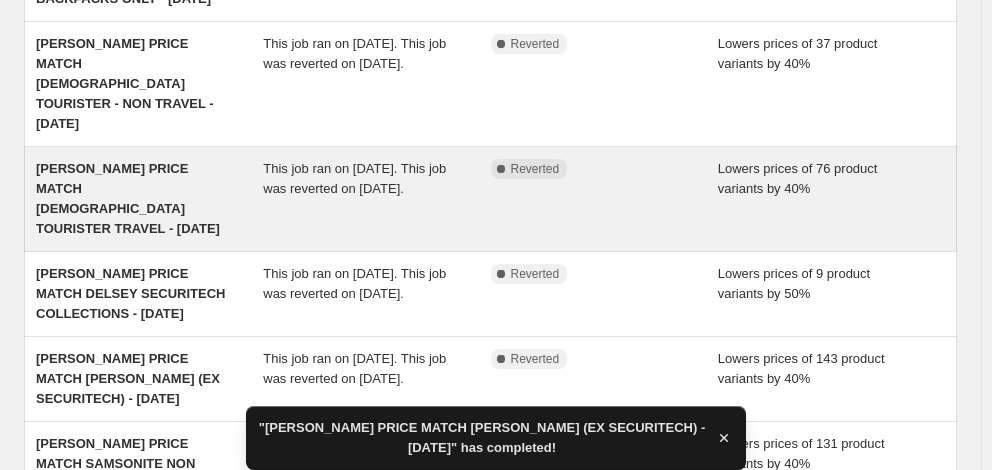 scroll, scrollTop: 600, scrollLeft: 0, axis: vertical 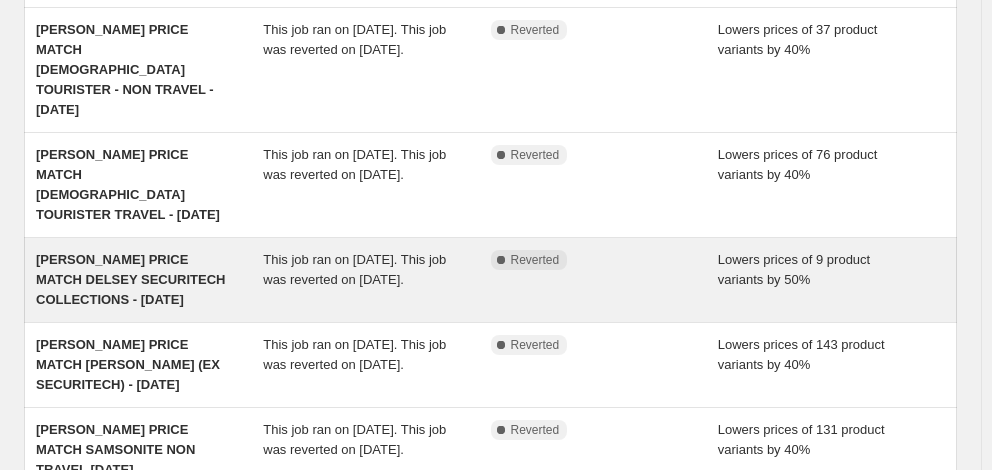 click on "[PERSON_NAME] PRICE MATCH DELSEY SECURITECH COLLECTIONS - [DATE]" at bounding box center (130, 279) 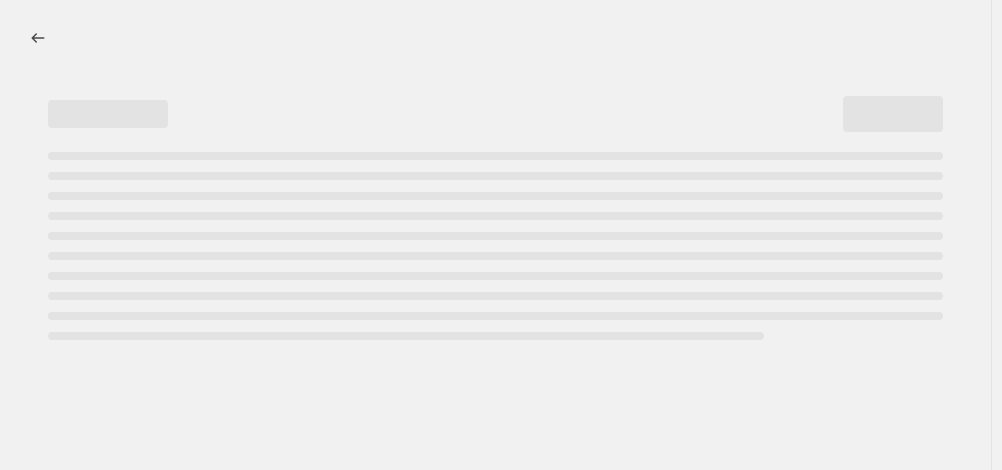 select on "percentage" 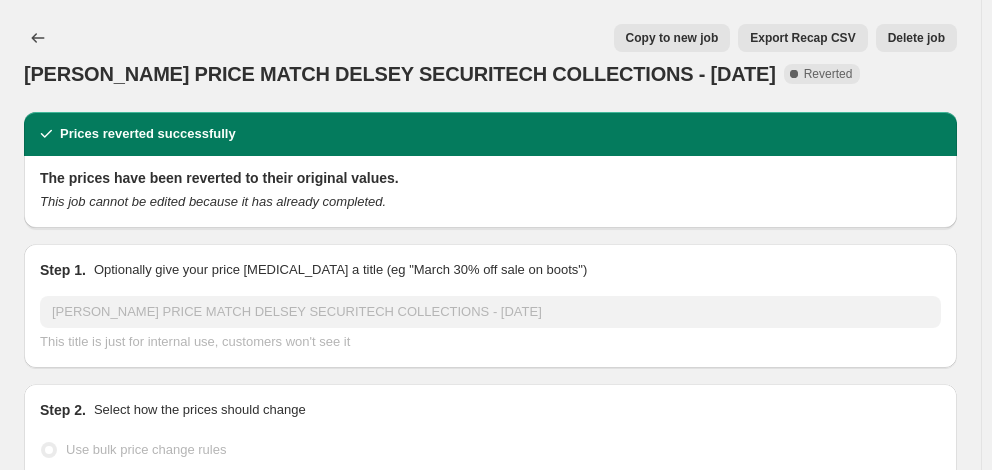 click on "Copy to new job" at bounding box center [672, 38] 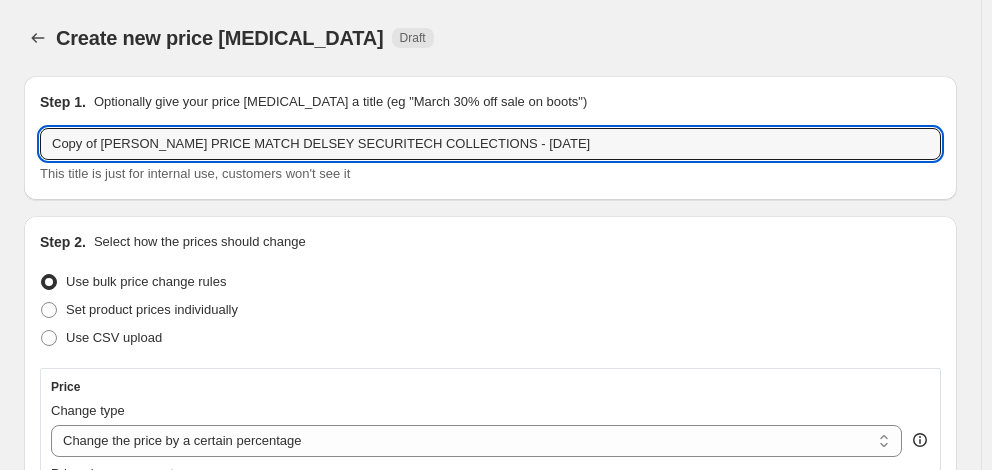 drag, startPoint x: 99, startPoint y: 145, endPoint x: -25, endPoint y: 149, distance: 124.0645 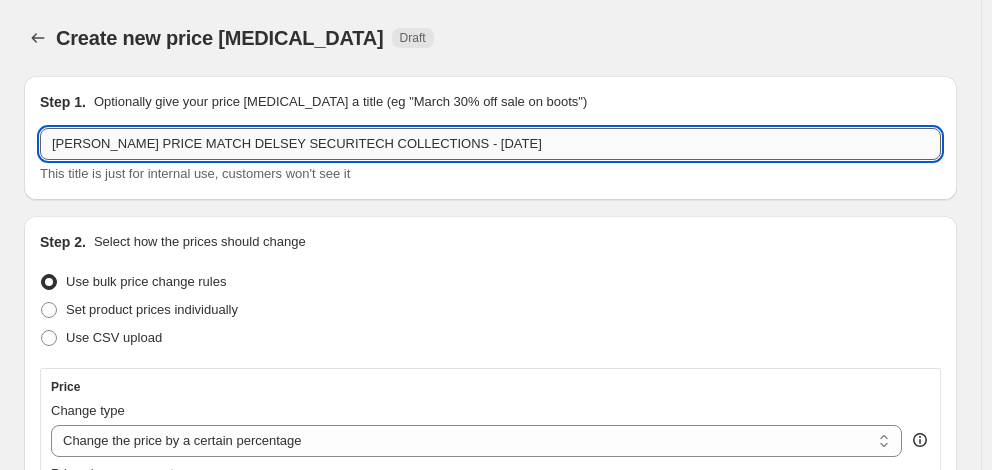 click on "[PERSON_NAME] PRICE MATCH DELSEY SECURITECH COLLECTIONS - [DATE]" at bounding box center (490, 144) 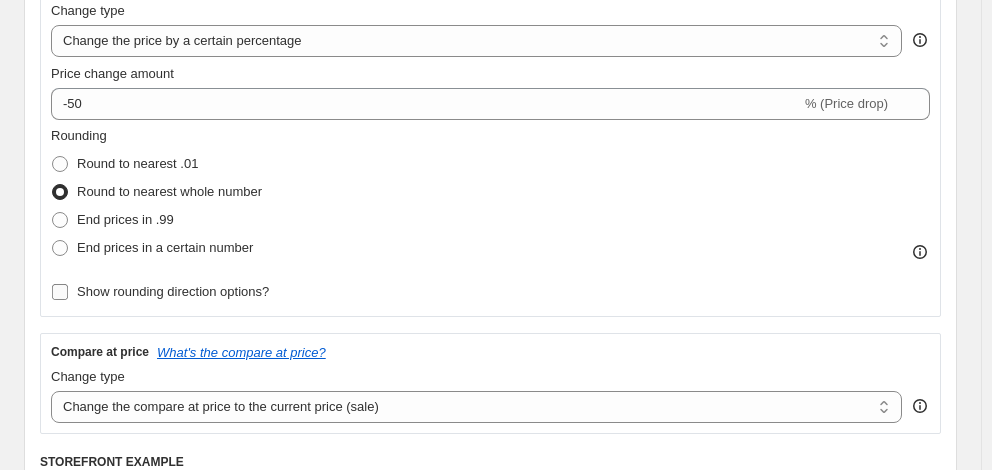 scroll, scrollTop: 500, scrollLeft: 0, axis: vertical 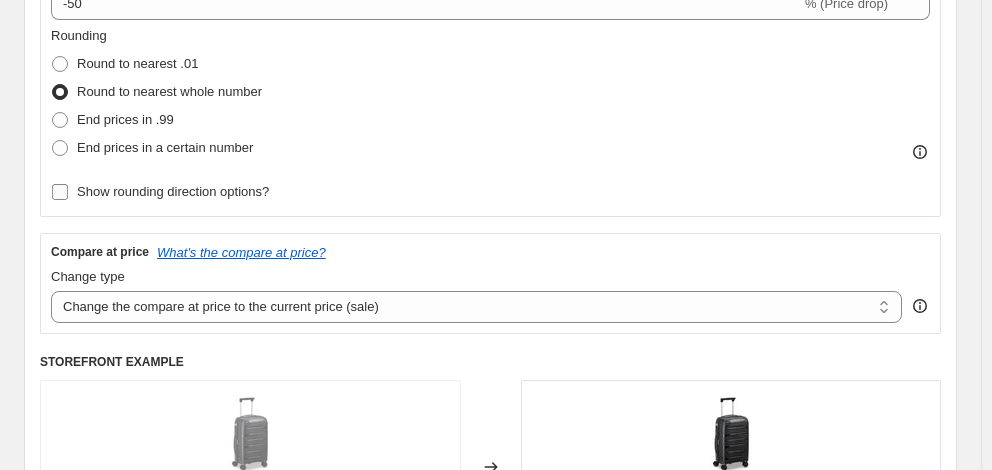type on "[PERSON_NAME] PRICE MATCH DELSEY SECURITECH COLLECTIONS - [DATE]" 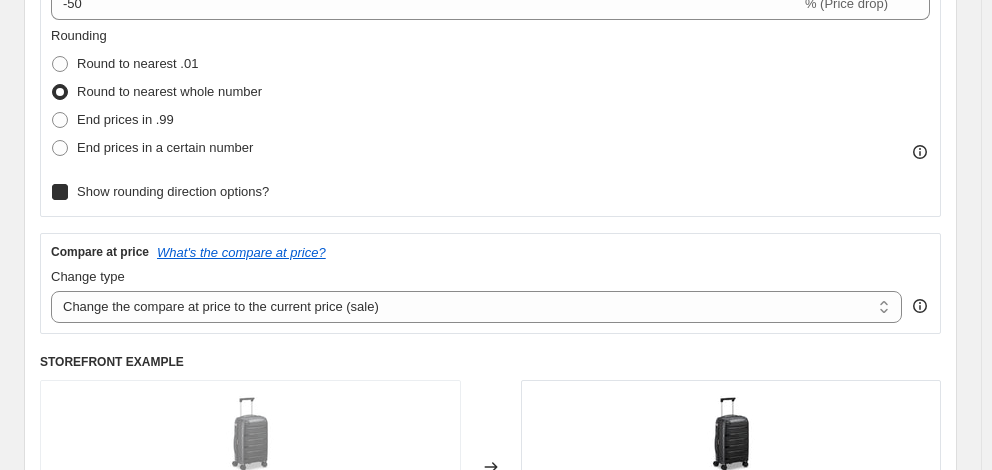 checkbox on "true" 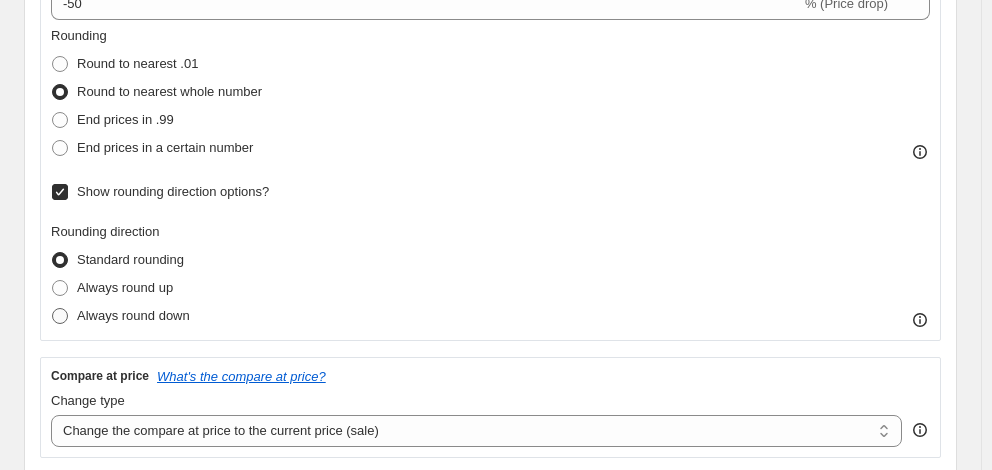click on "Always round down" at bounding box center [133, 315] 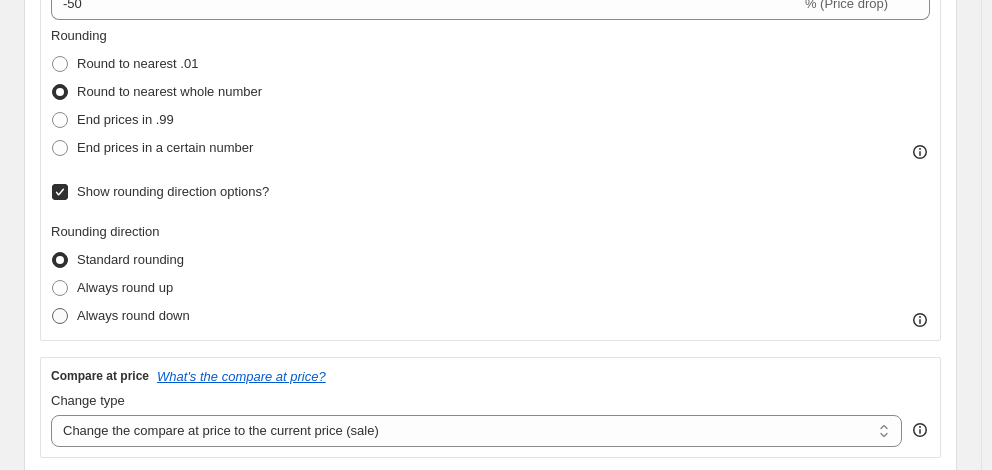 radio on "true" 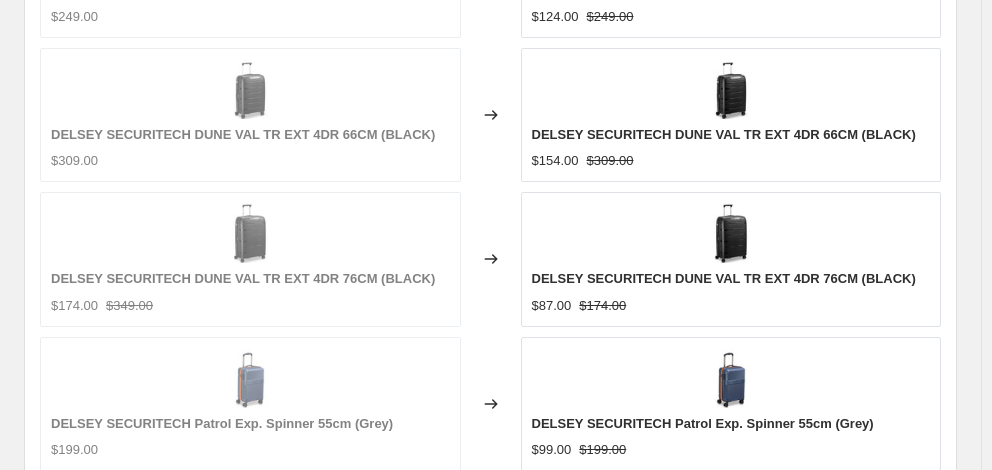 scroll, scrollTop: 1726, scrollLeft: 0, axis: vertical 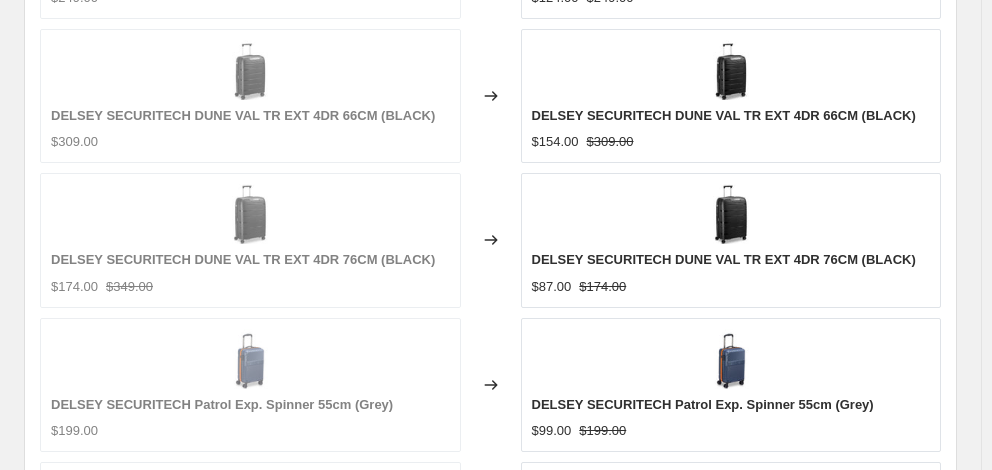 click on "Revert to original prices later?" at bounding box center [152, 810] 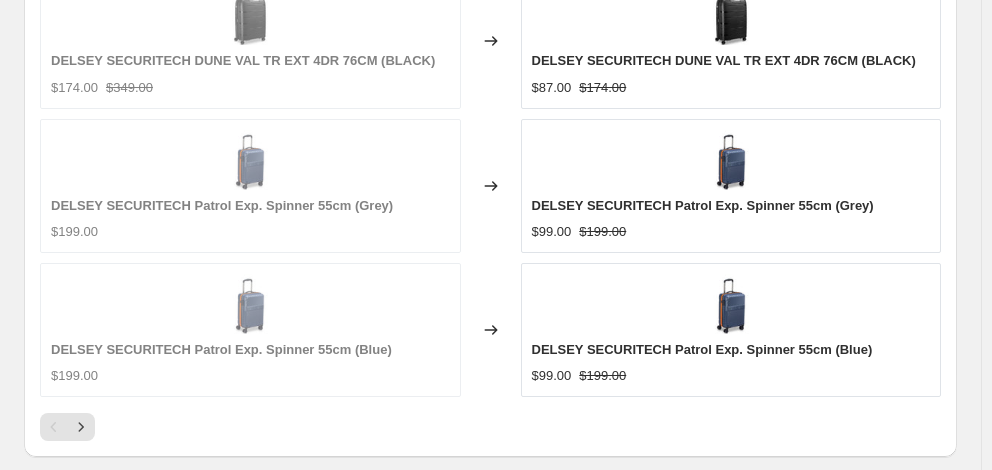 scroll, scrollTop: 2026, scrollLeft: 0, axis: vertical 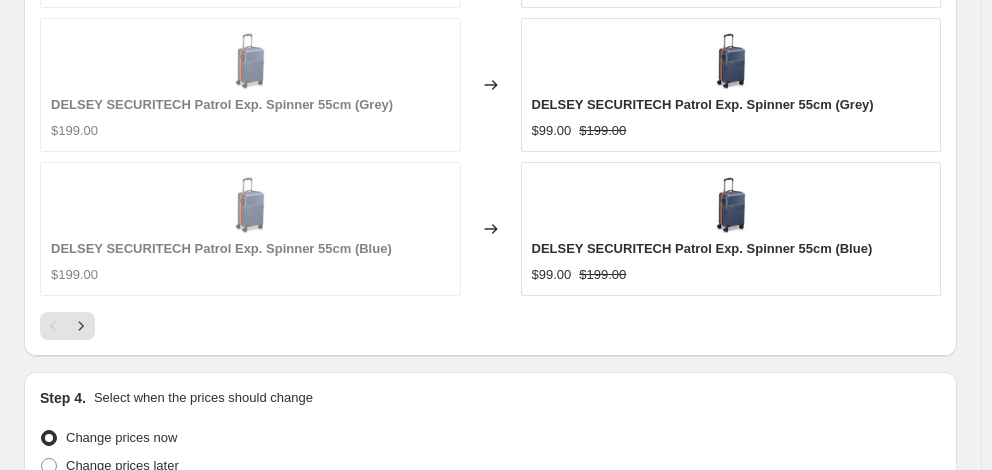 click on "28" at bounding box center (233, 814) 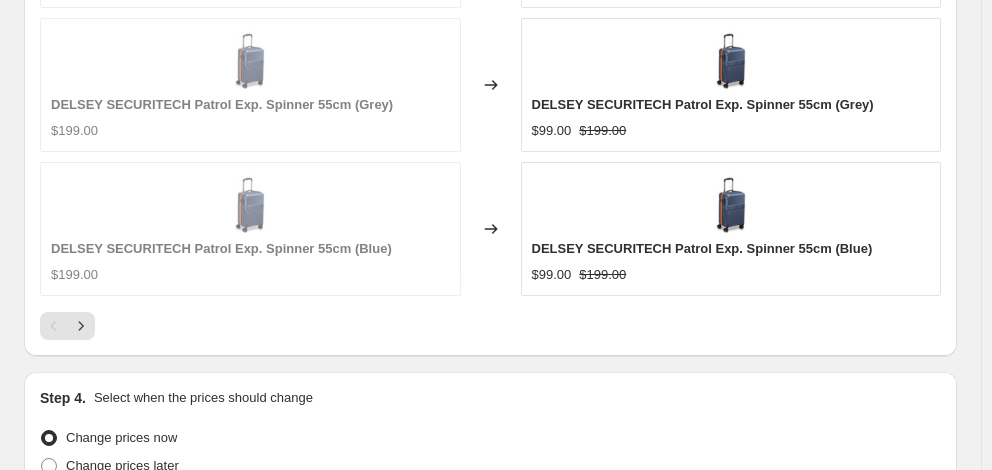 type on "06:00" 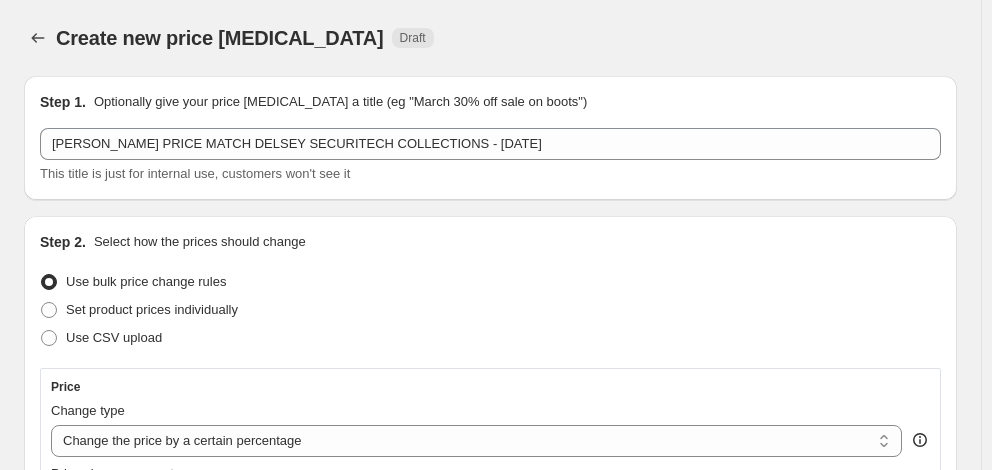 scroll, scrollTop: 2026, scrollLeft: 0, axis: vertical 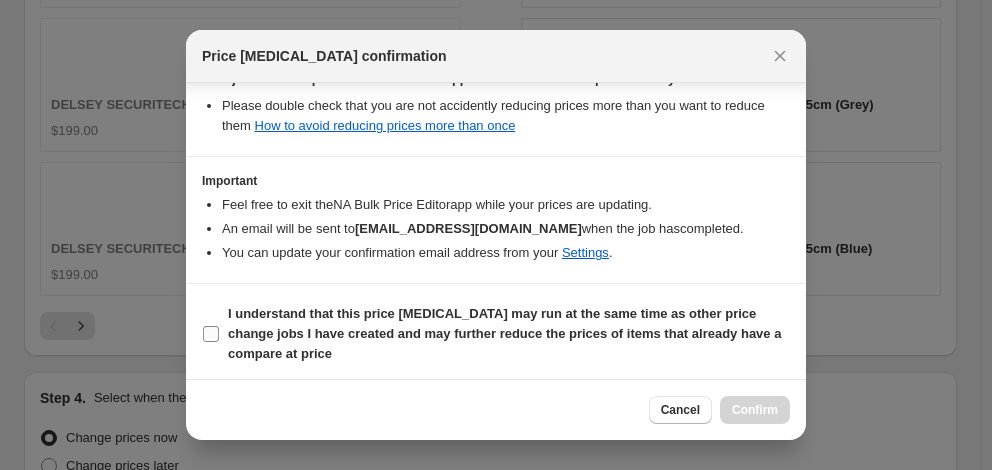 click on "I understand that this price [MEDICAL_DATA] may run at the same time as other price change jobs I have created and may further reduce the prices of items that already have a compare at price" at bounding box center [504, 333] 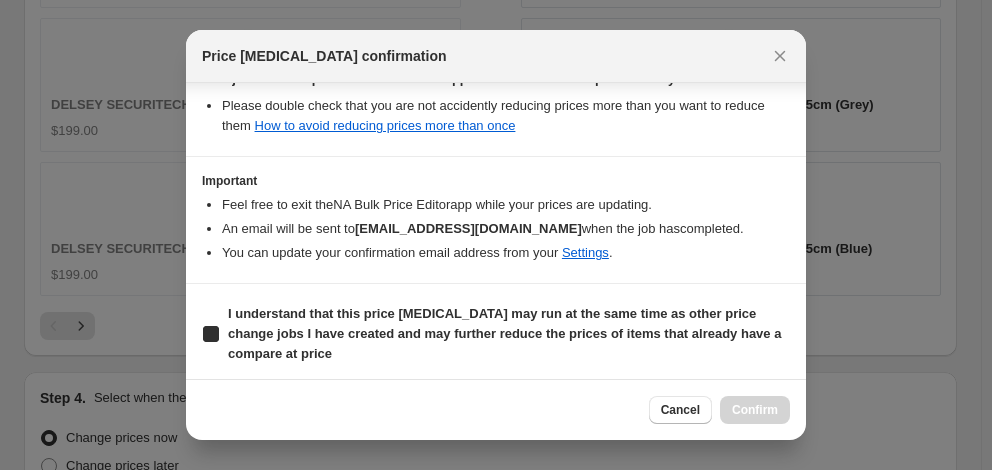 checkbox on "true" 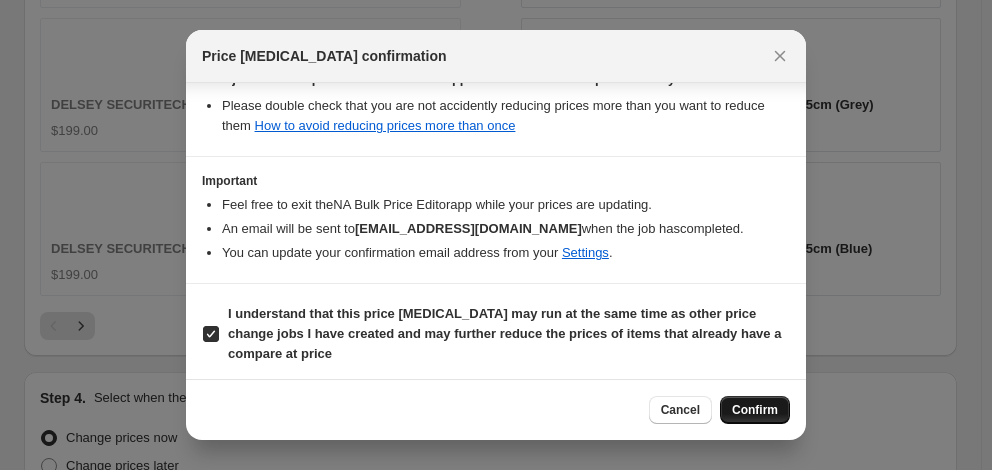 click on "Confirm" at bounding box center [755, 410] 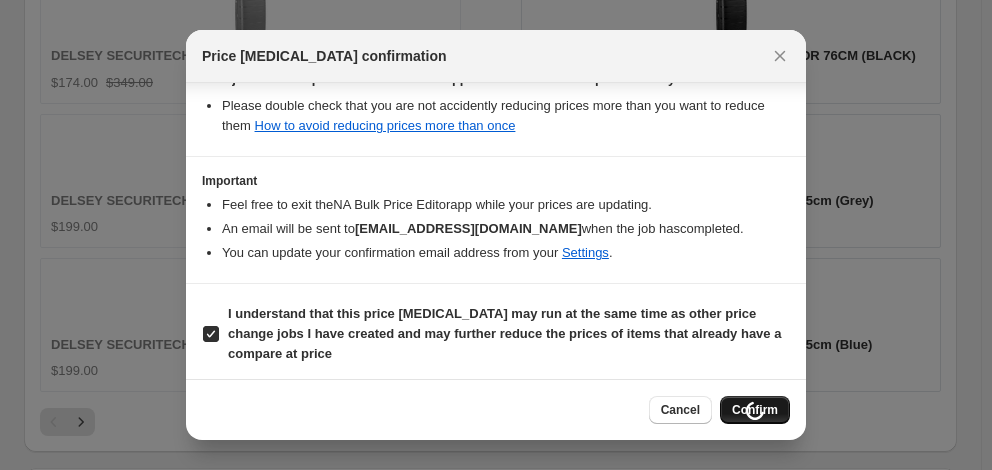 scroll, scrollTop: 2122, scrollLeft: 0, axis: vertical 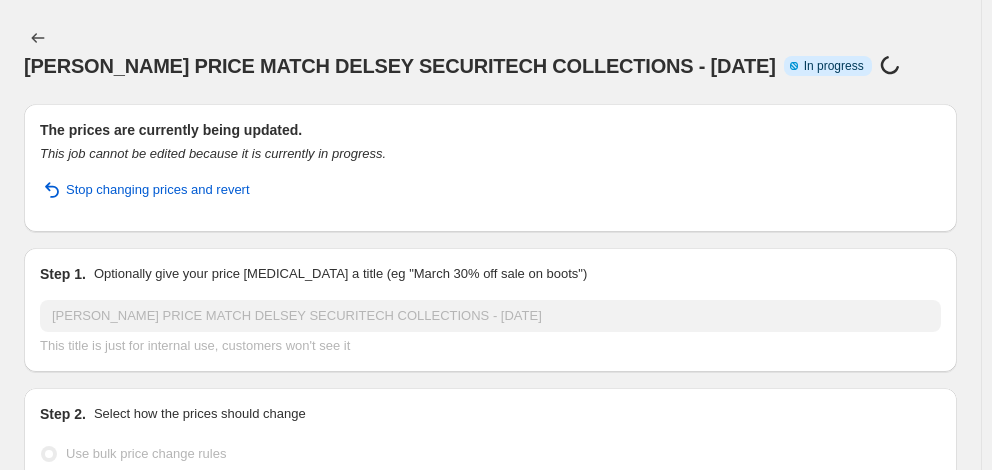 select on "percentage" 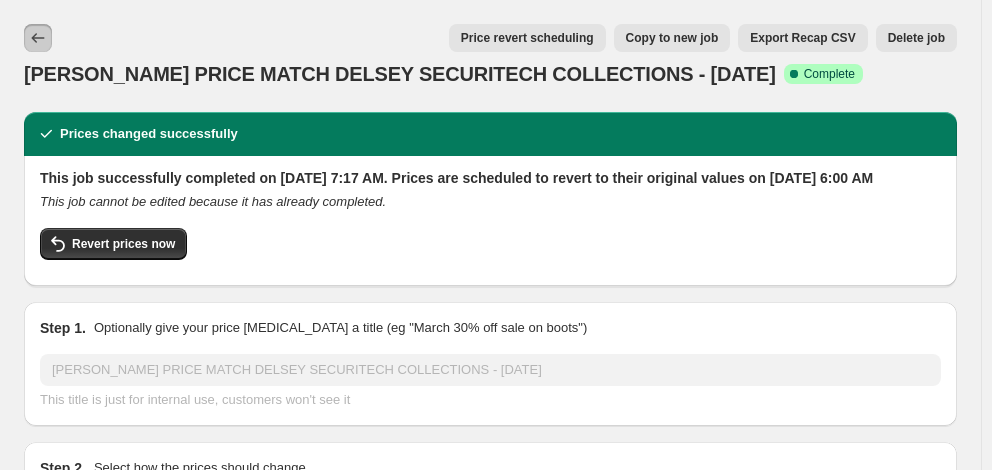 click 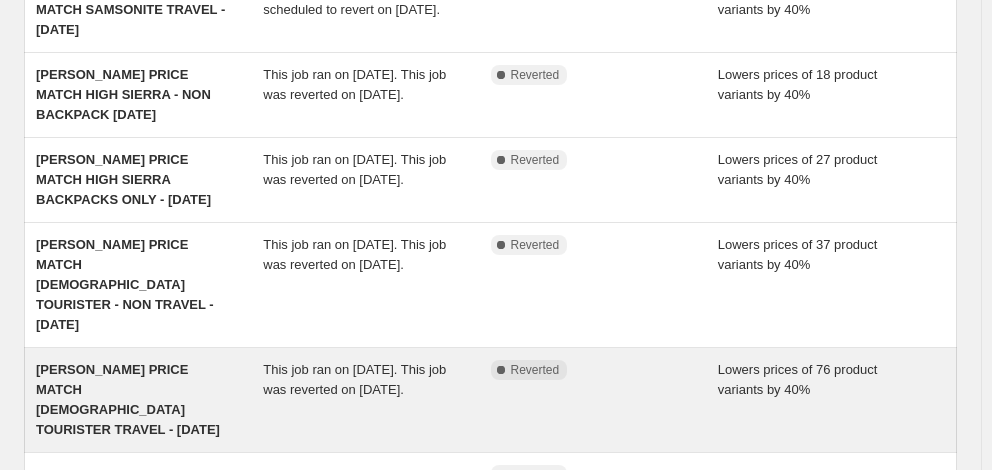 scroll, scrollTop: 500, scrollLeft: 0, axis: vertical 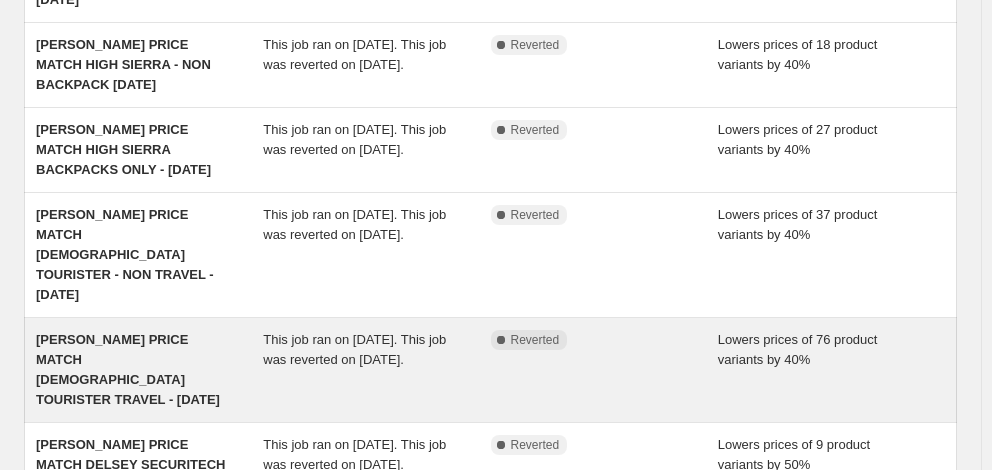 click on "[PERSON_NAME] PRICE MATCH [DEMOGRAPHIC_DATA] TOURISTER TRAVEL - [DATE]" at bounding box center [128, 369] 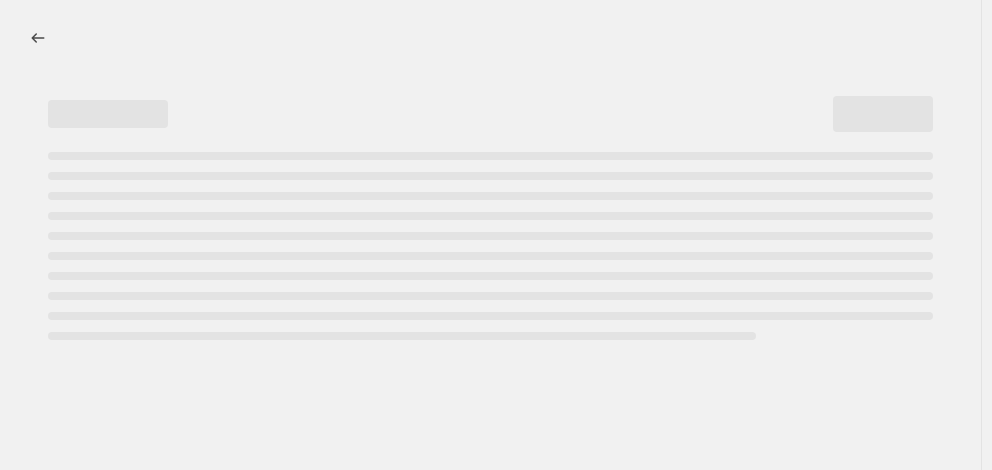 scroll, scrollTop: 0, scrollLeft: 0, axis: both 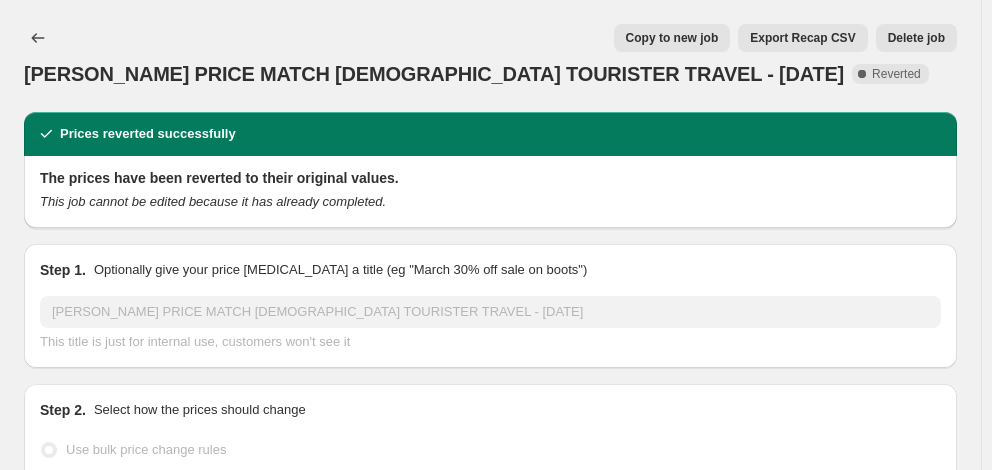 click on "Copy to new job" at bounding box center (672, 38) 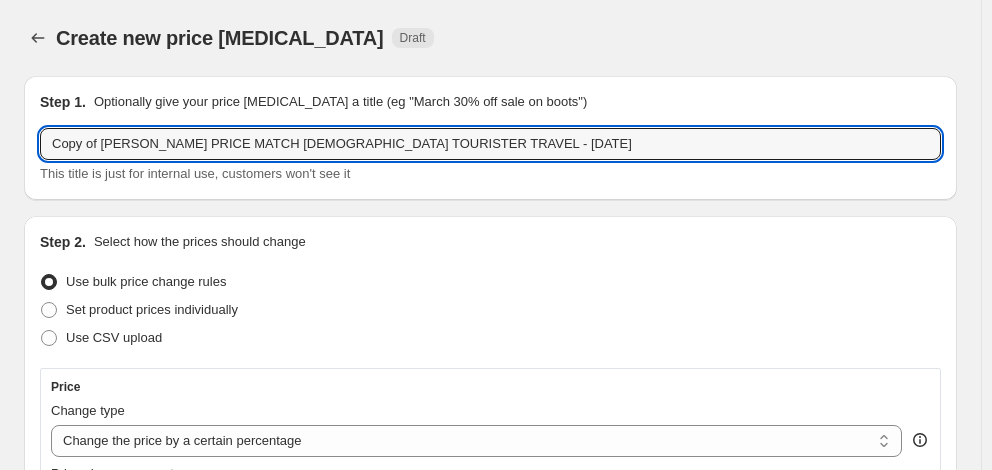 drag, startPoint x: 102, startPoint y: 143, endPoint x: -76, endPoint y: 138, distance: 178.0702 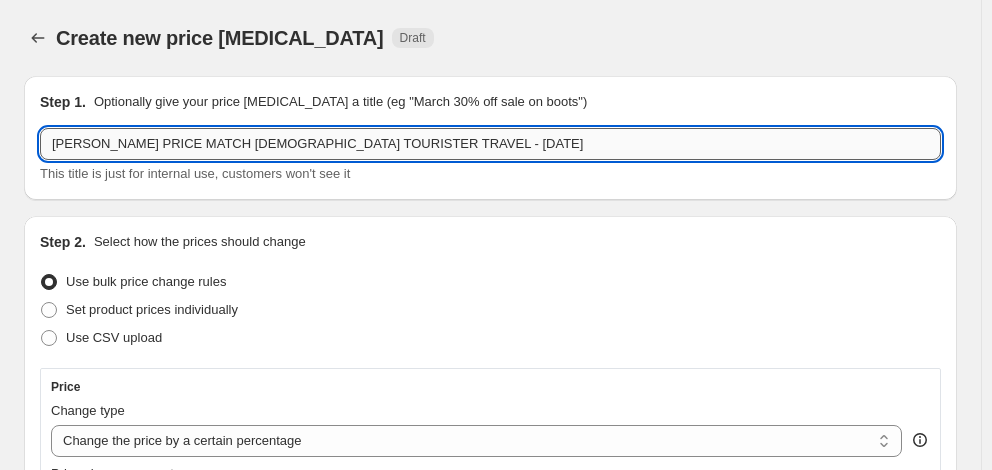 click on "[PERSON_NAME] PRICE MATCH [DEMOGRAPHIC_DATA] TOURISTER TRAVEL - [DATE]" at bounding box center [490, 144] 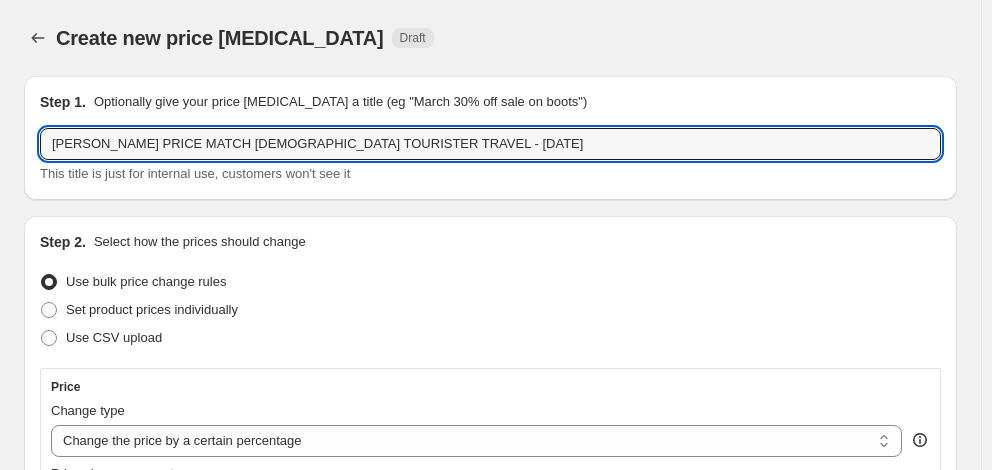 type on "[PERSON_NAME] PRICE MATCH [DEMOGRAPHIC_DATA] TOURISTER TRAVEL - [DATE]" 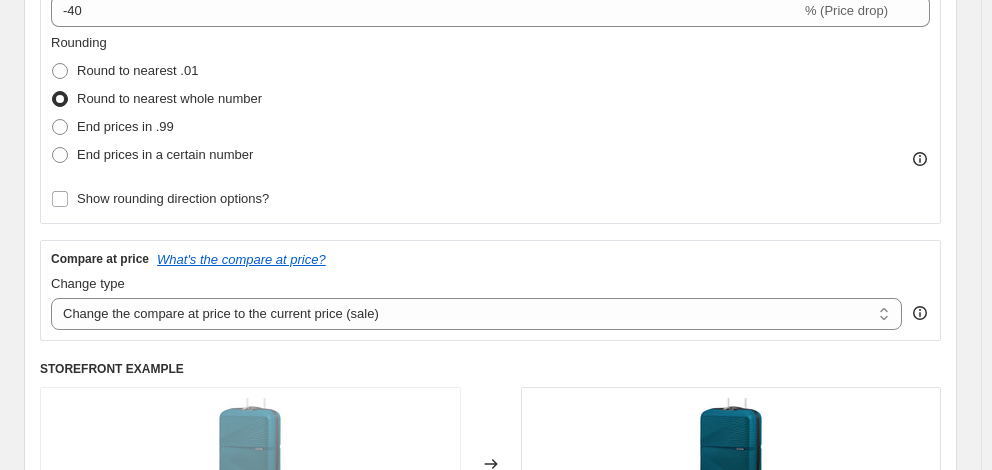 scroll, scrollTop: 600, scrollLeft: 0, axis: vertical 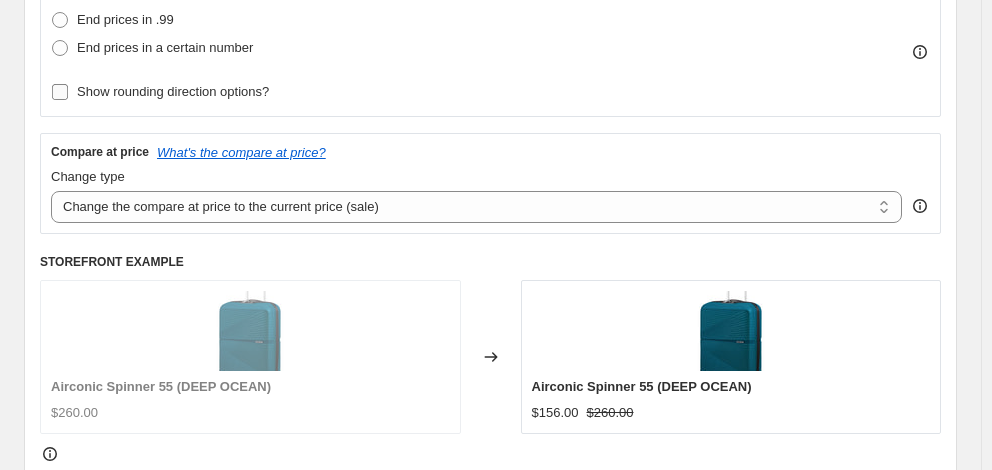 click on "Show rounding direction options?" at bounding box center (173, 91) 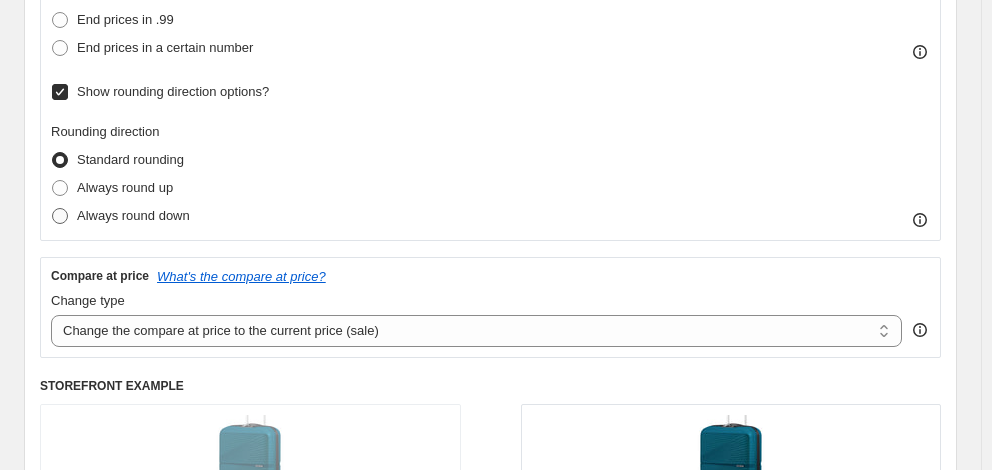 click on "Always round down" at bounding box center [133, 215] 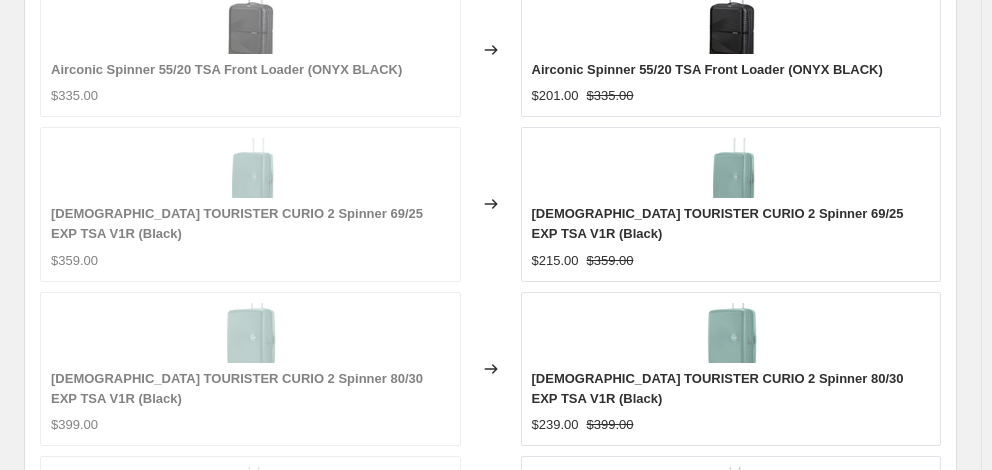 scroll, scrollTop: 1732, scrollLeft: 0, axis: vertical 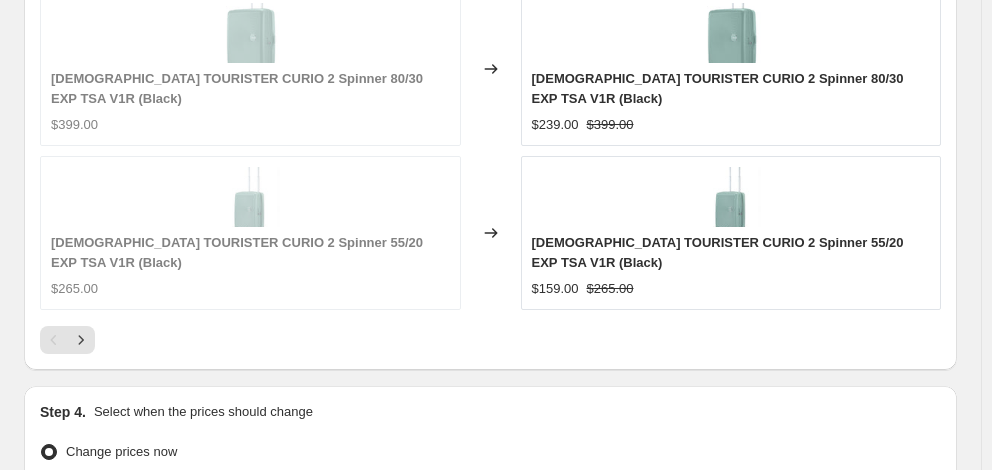 click on "28" at bounding box center (233, 828) 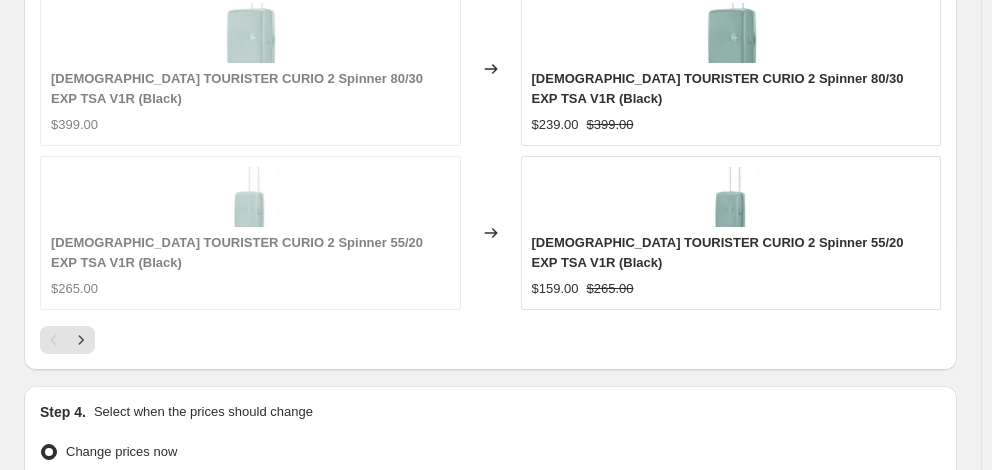 type on "06:00" 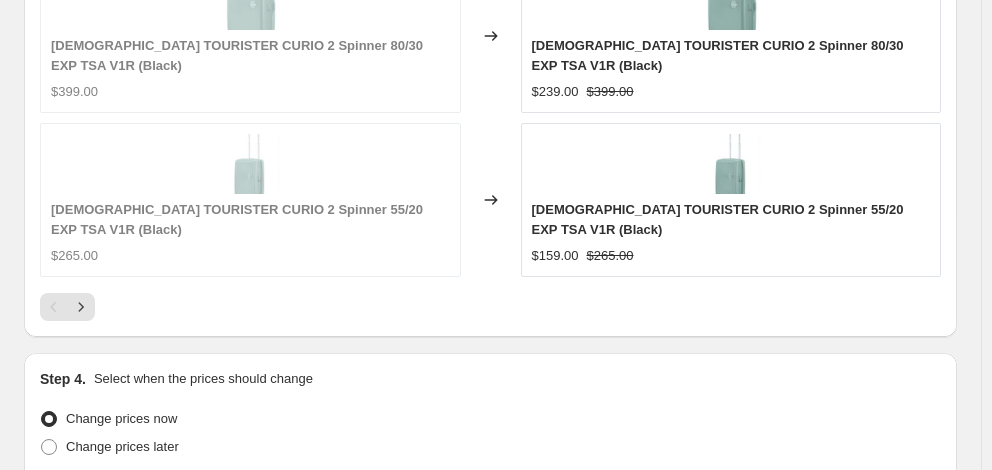 scroll, scrollTop: 2074, scrollLeft: 0, axis: vertical 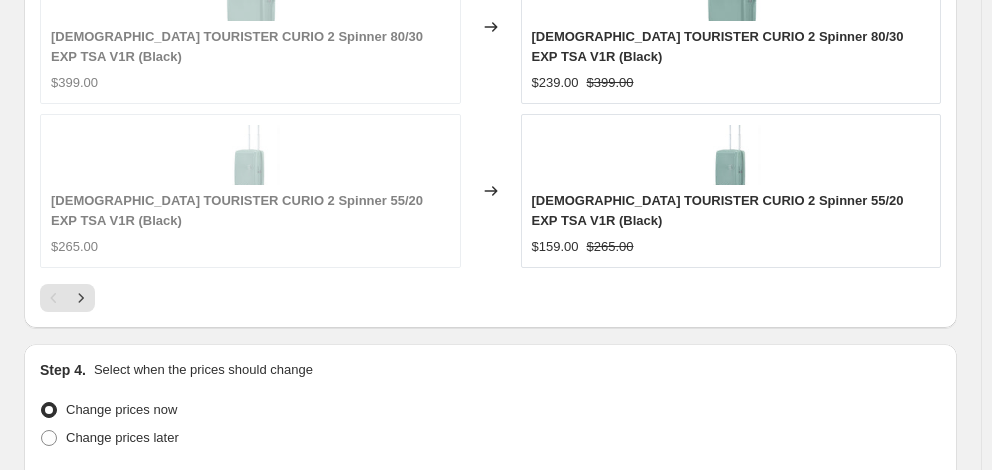 click on "Continue" at bounding box center [919, 884] 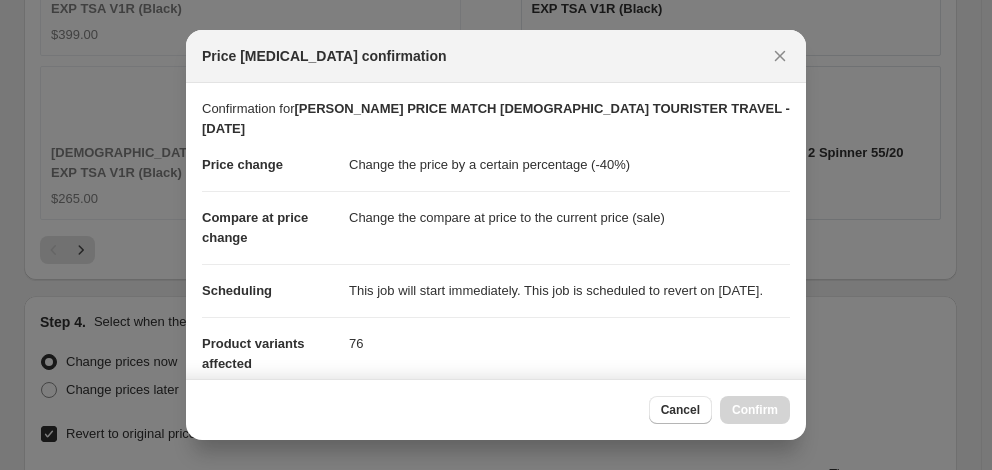 scroll, scrollTop: 0, scrollLeft: 0, axis: both 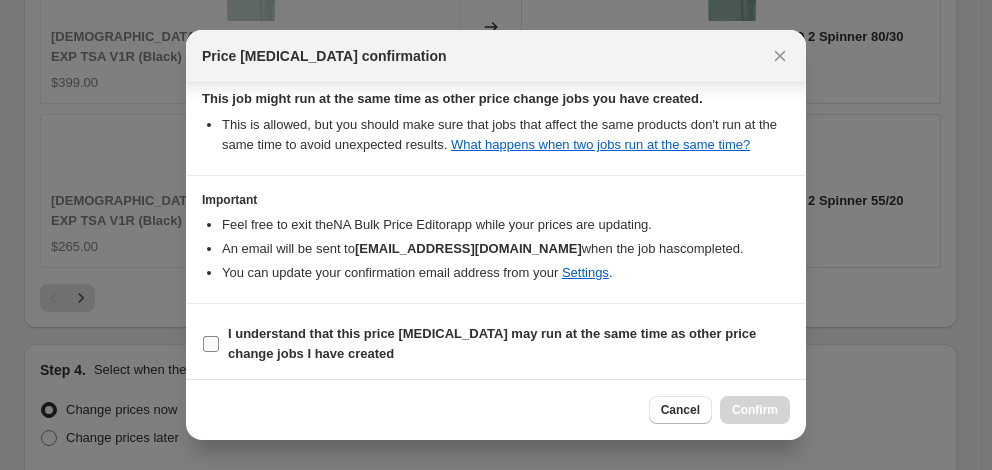 click on "I understand that this price [MEDICAL_DATA] may run at the same time as other price change jobs I have created" at bounding box center (509, 344) 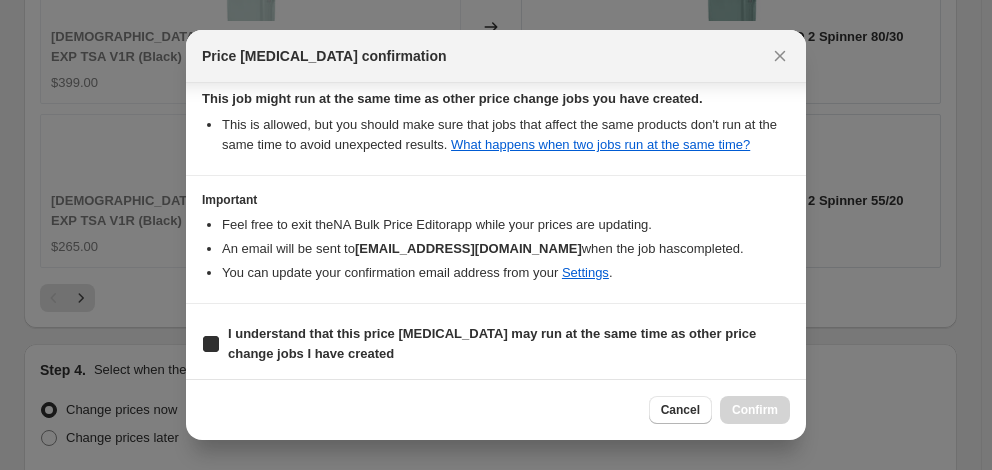 checkbox on "true" 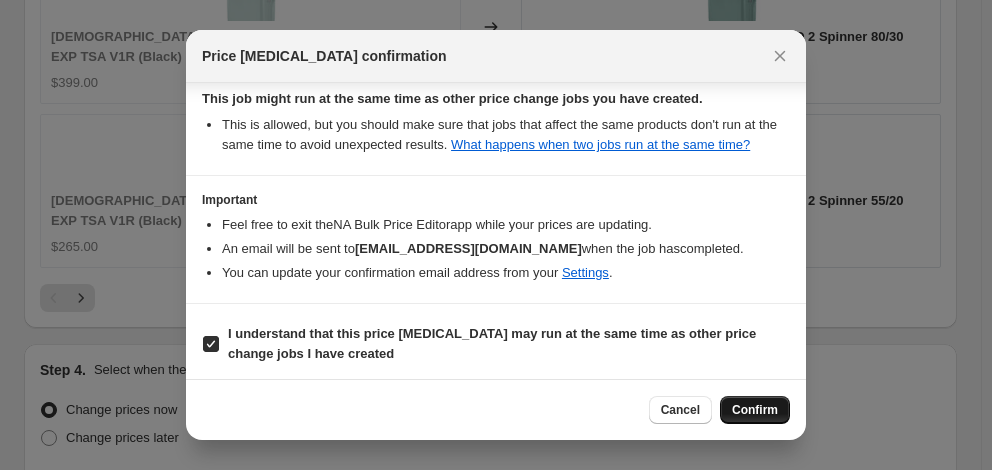 click on "Confirm" at bounding box center (755, 410) 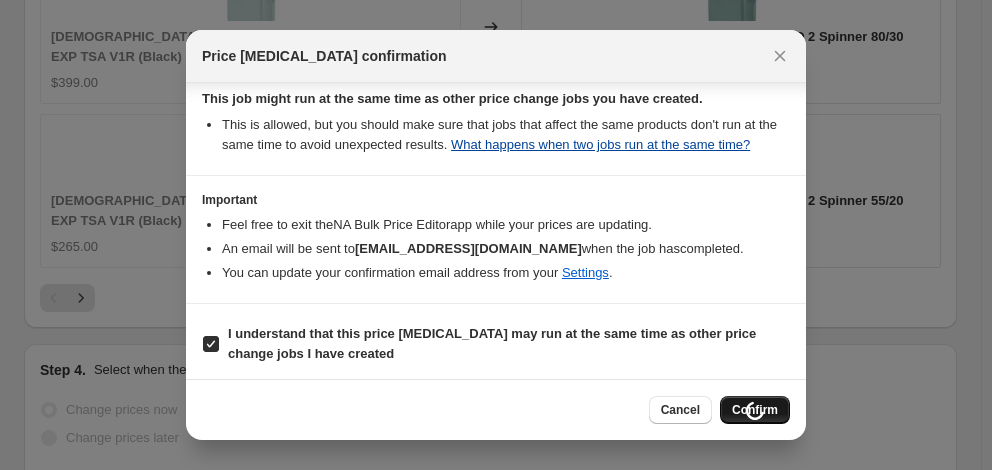 scroll, scrollTop: 2170, scrollLeft: 0, axis: vertical 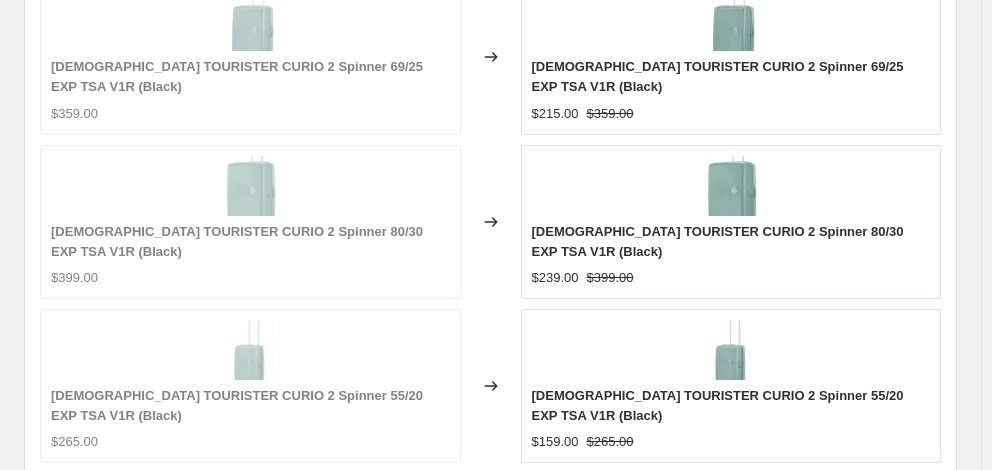 select on "percentage" 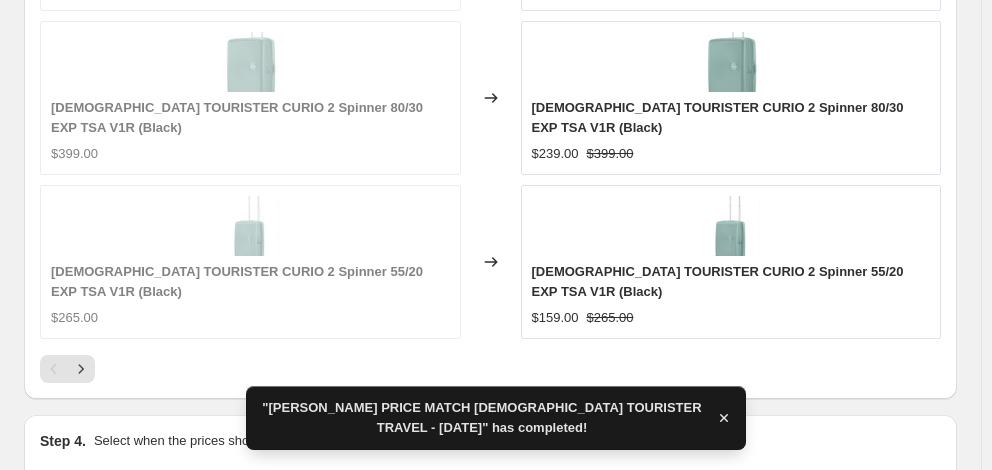 scroll, scrollTop: 0, scrollLeft: 0, axis: both 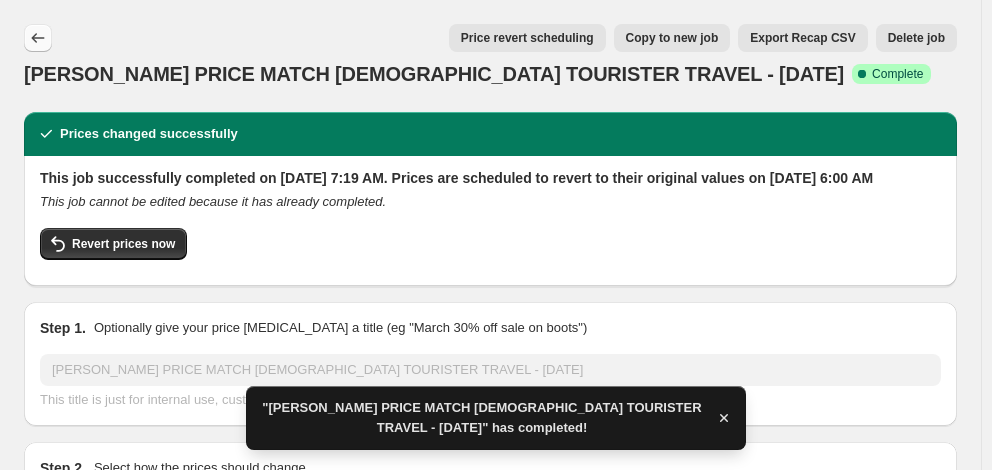 click 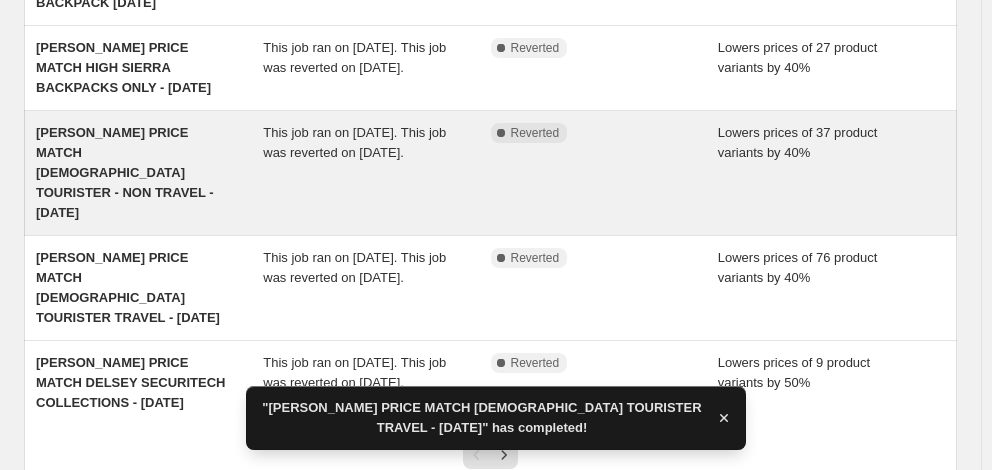 scroll, scrollTop: 700, scrollLeft: 0, axis: vertical 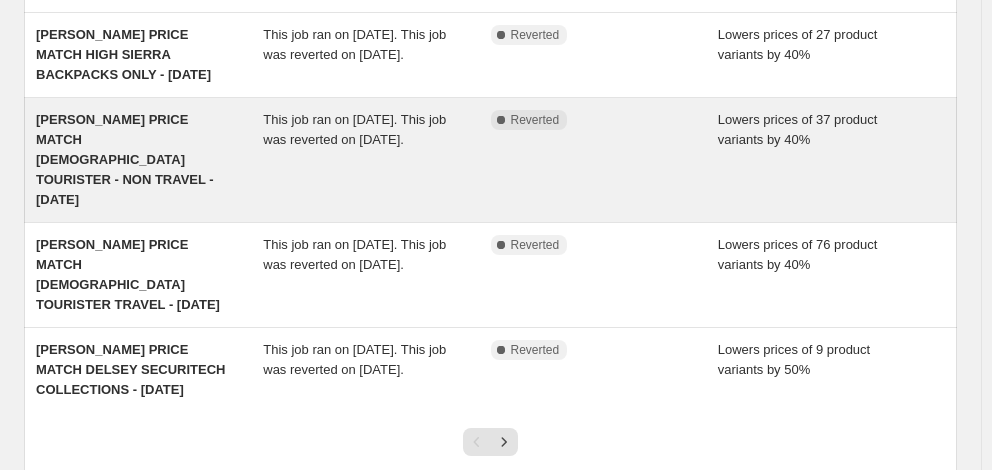 click on "[PERSON_NAME] PRICE MATCH [DEMOGRAPHIC_DATA] TOURISTER - NON TRAVEL - [DATE]" at bounding box center (125, 159) 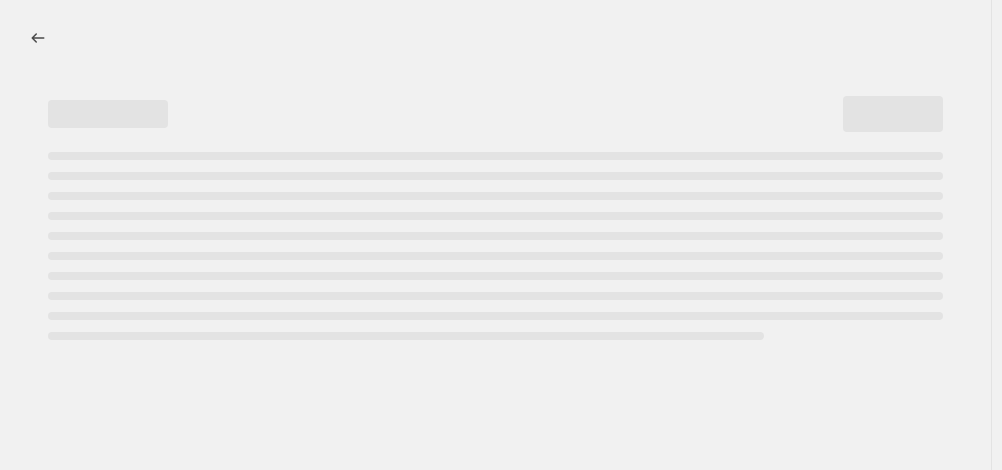 select on "percentage" 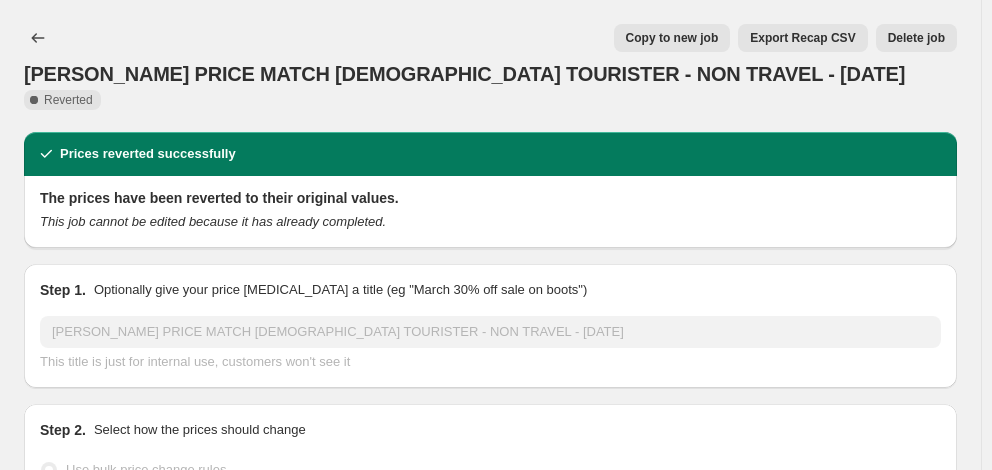click on "Copy to new job" at bounding box center [672, 38] 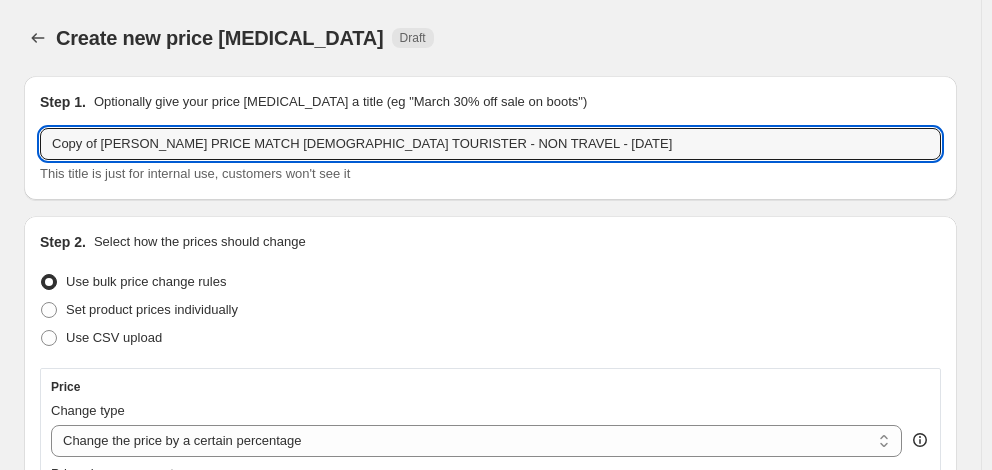 drag, startPoint x: 93, startPoint y: 144, endPoint x: -50, endPoint y: 137, distance: 143.17122 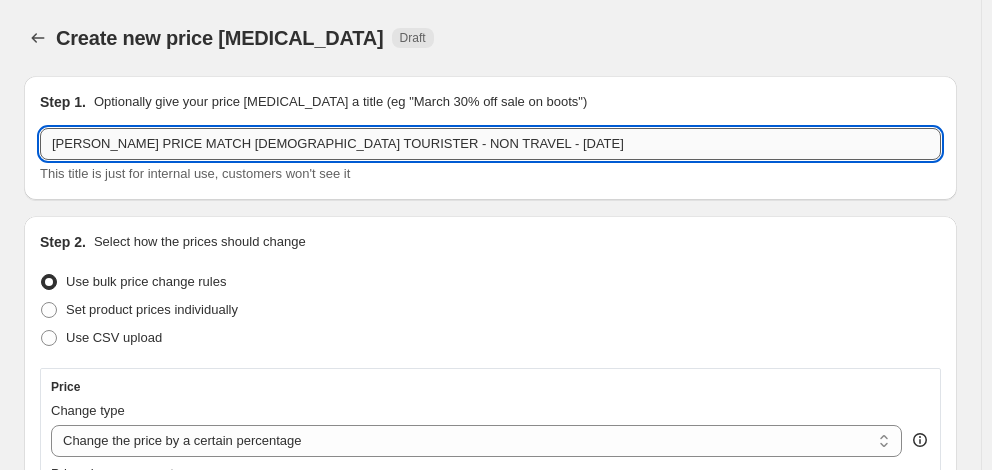click on "[PERSON_NAME] PRICE MATCH [DEMOGRAPHIC_DATA] TOURISTER - NON TRAVEL - [DATE]" at bounding box center [490, 144] 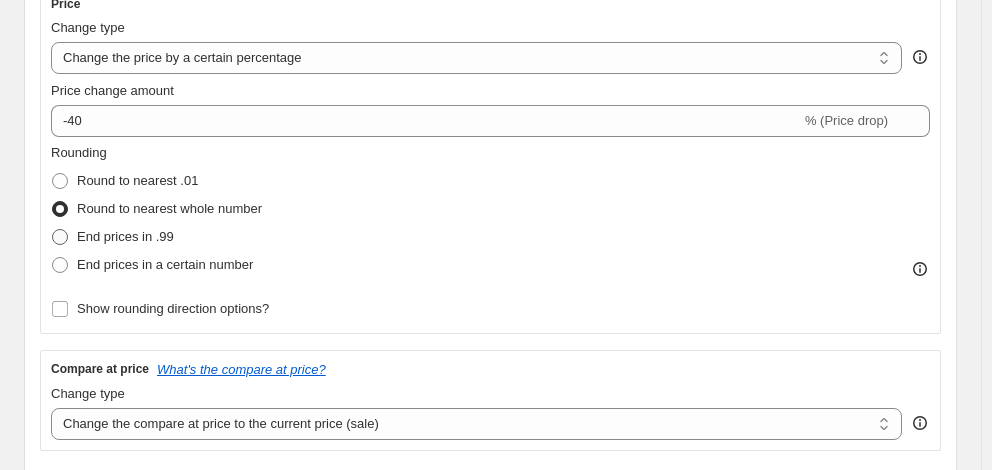scroll, scrollTop: 400, scrollLeft: 0, axis: vertical 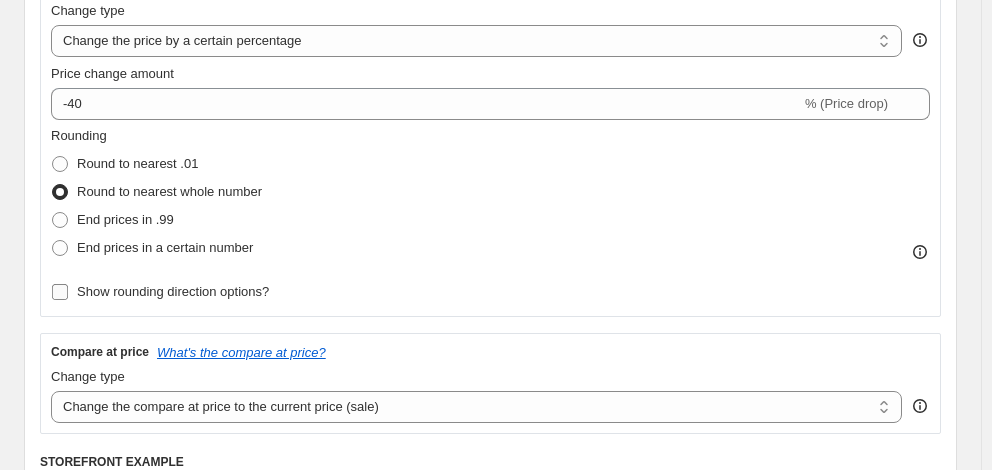 type on "[PERSON_NAME] PRICE MATCH [DEMOGRAPHIC_DATA] TOURISTER - NON TRAVEL - [DATE]" 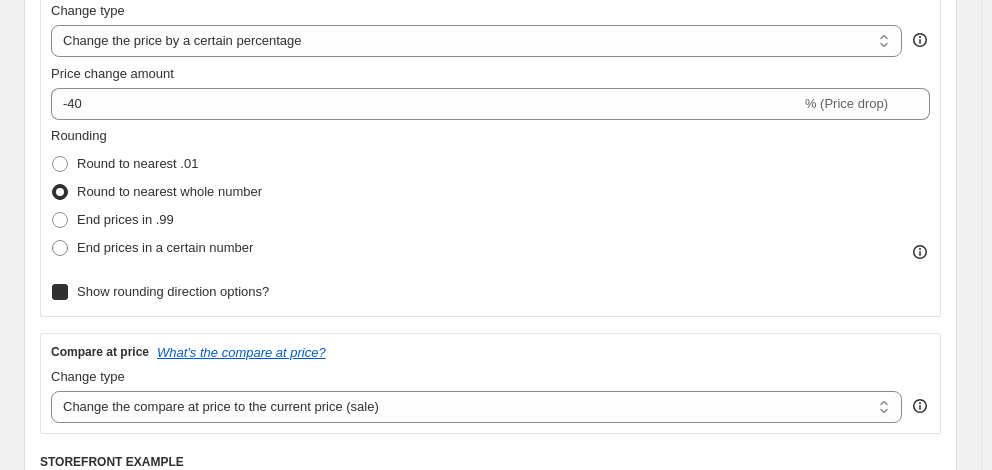 checkbox on "true" 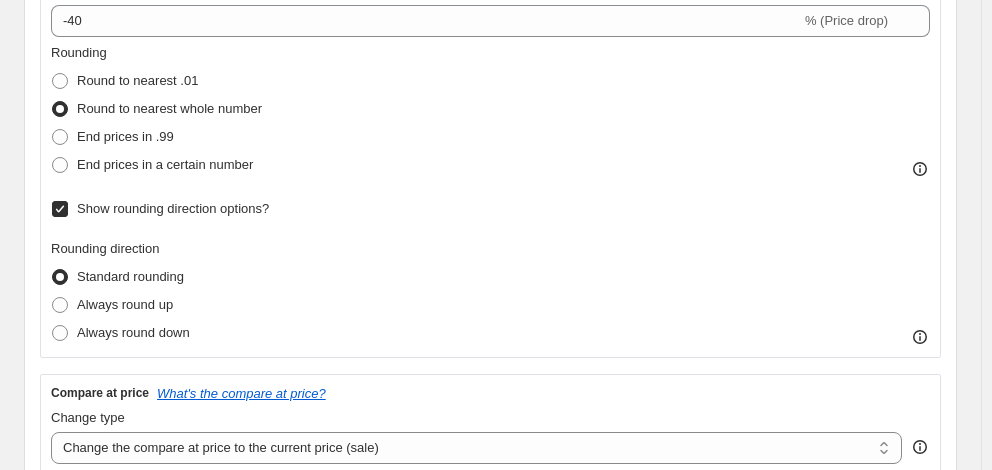scroll, scrollTop: 500, scrollLeft: 0, axis: vertical 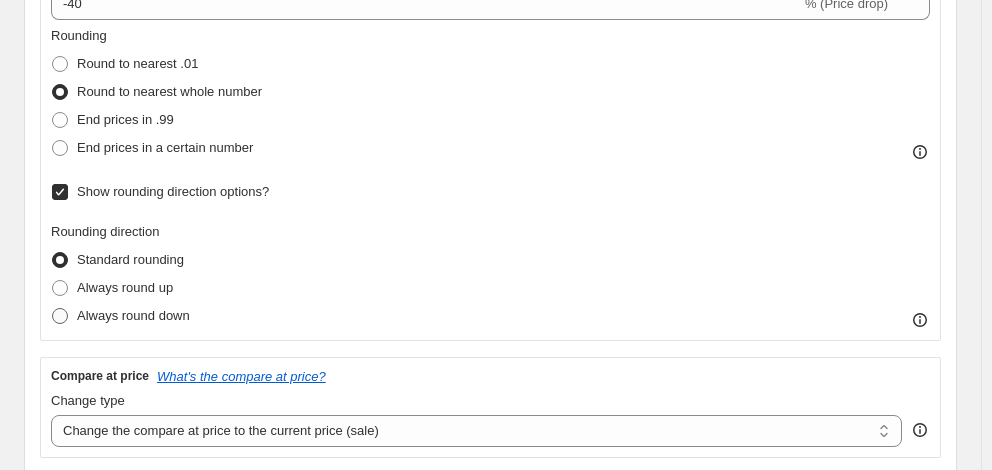 click on "Always round down" at bounding box center [133, 315] 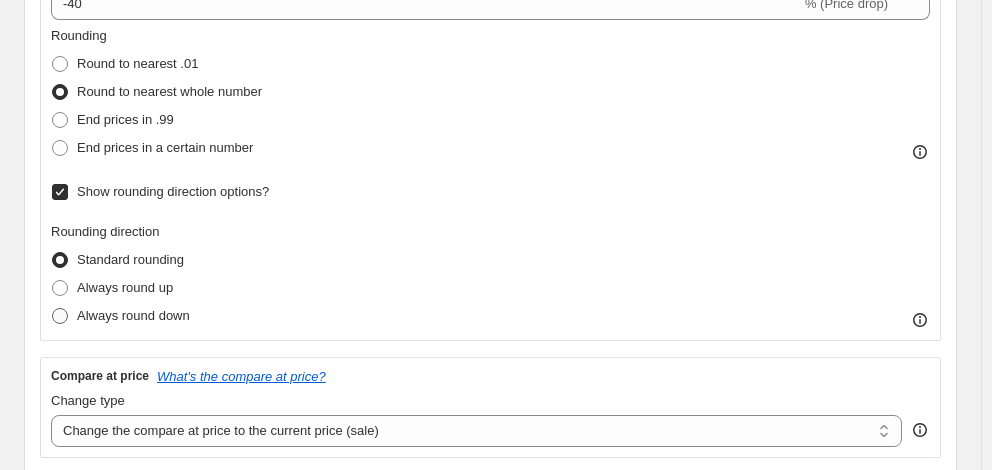 radio on "true" 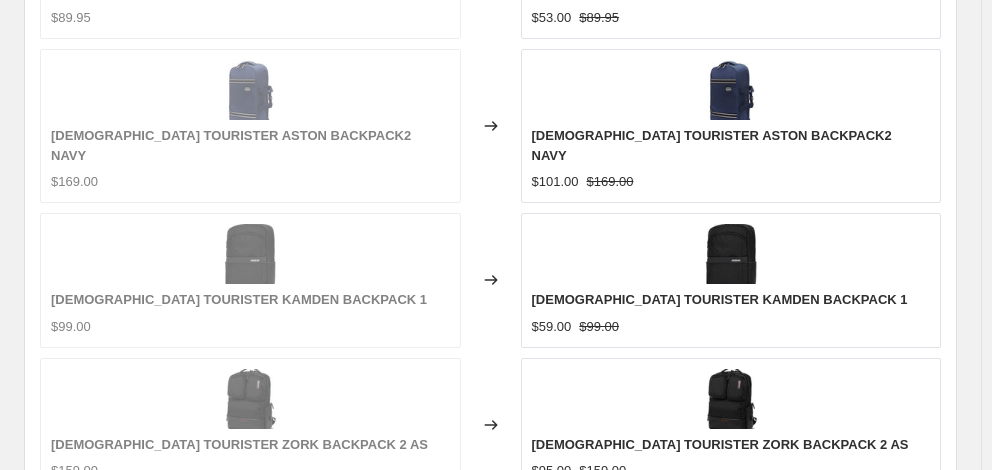 scroll, scrollTop: 1713, scrollLeft: 0, axis: vertical 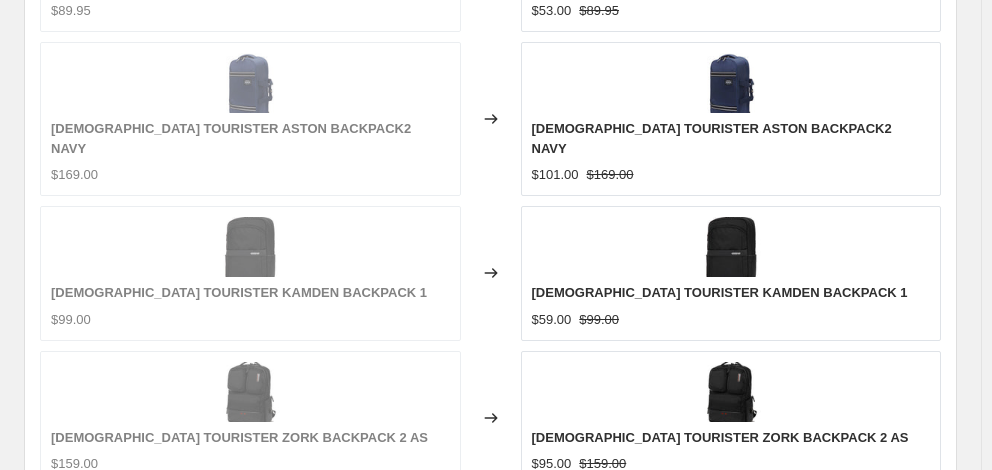 click on "Revert to original prices later?" at bounding box center (49, 843) 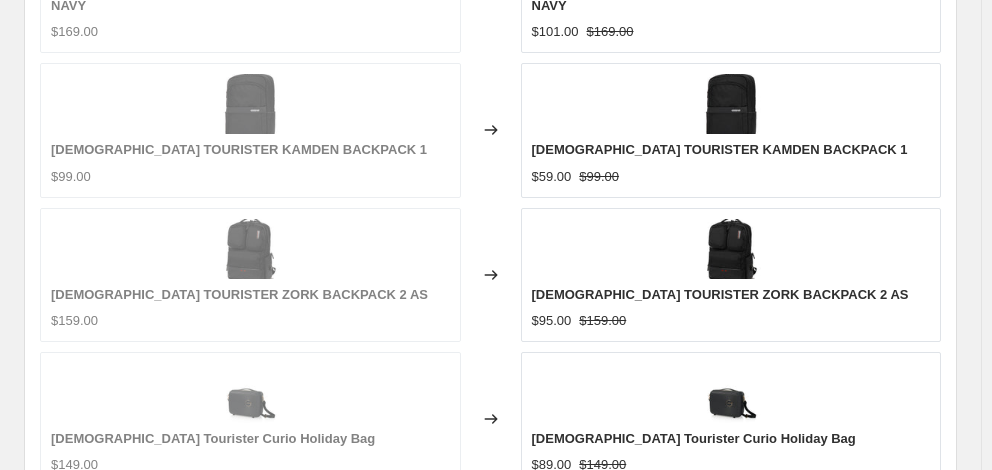 scroll, scrollTop: 2013, scrollLeft: 0, axis: vertical 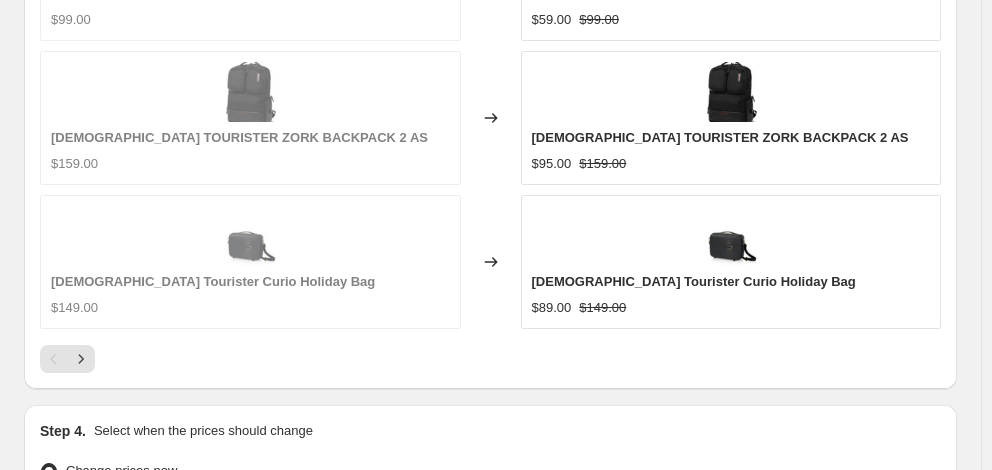 click on "28" at bounding box center [233, 847] 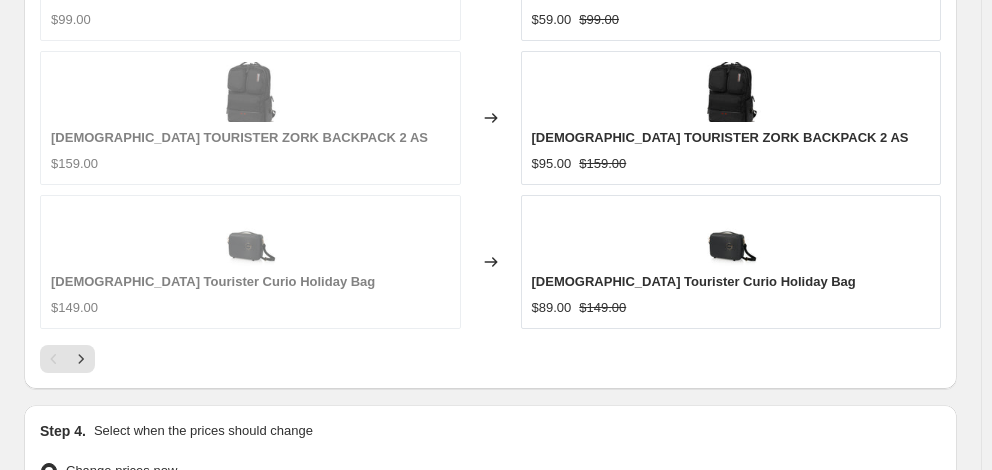 click on "Continue" at bounding box center (919, 945) 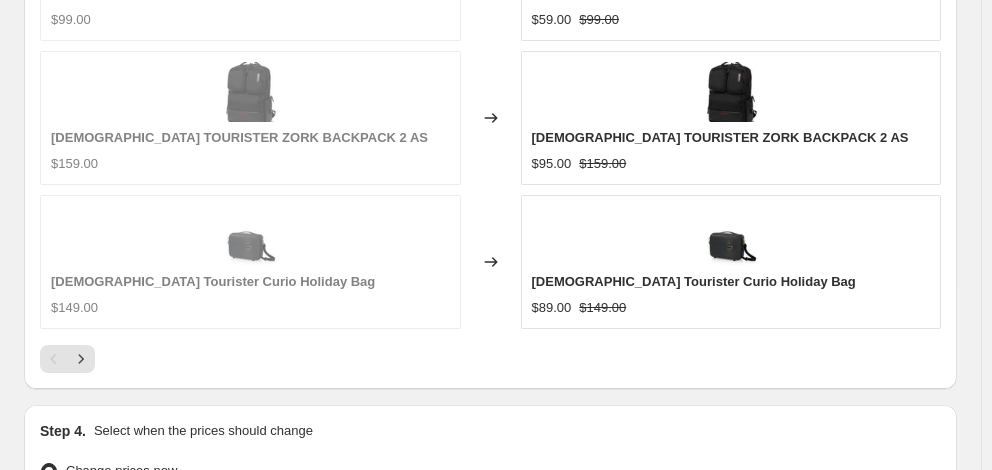 scroll, scrollTop: 0, scrollLeft: 0, axis: both 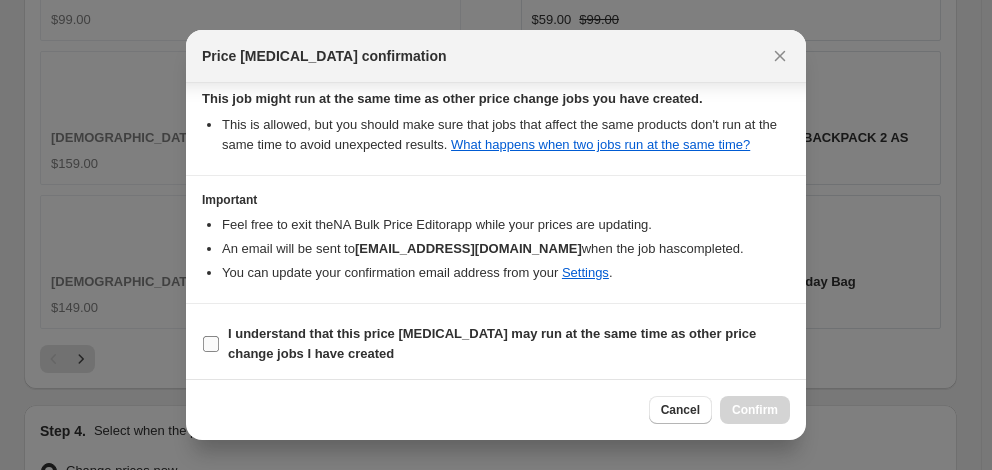 click on "I understand that this price [MEDICAL_DATA] may run at the same time as other price change jobs I have created" at bounding box center [509, 344] 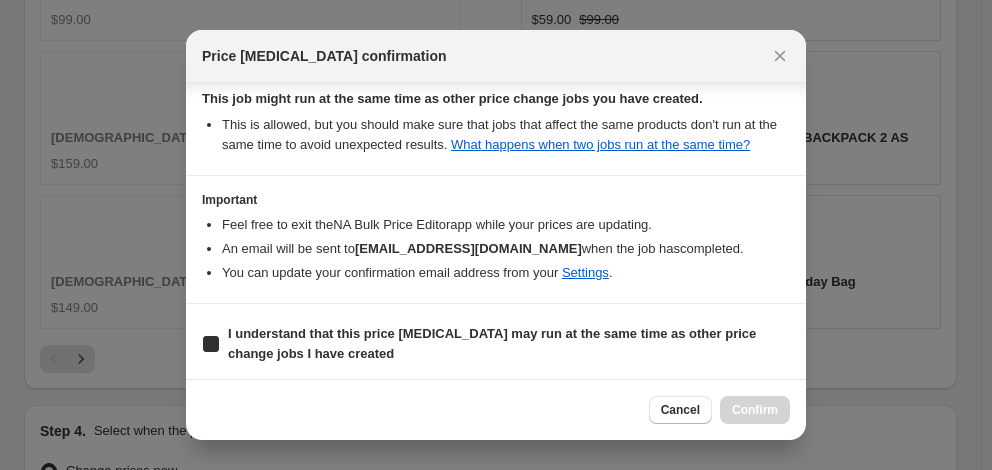 checkbox on "true" 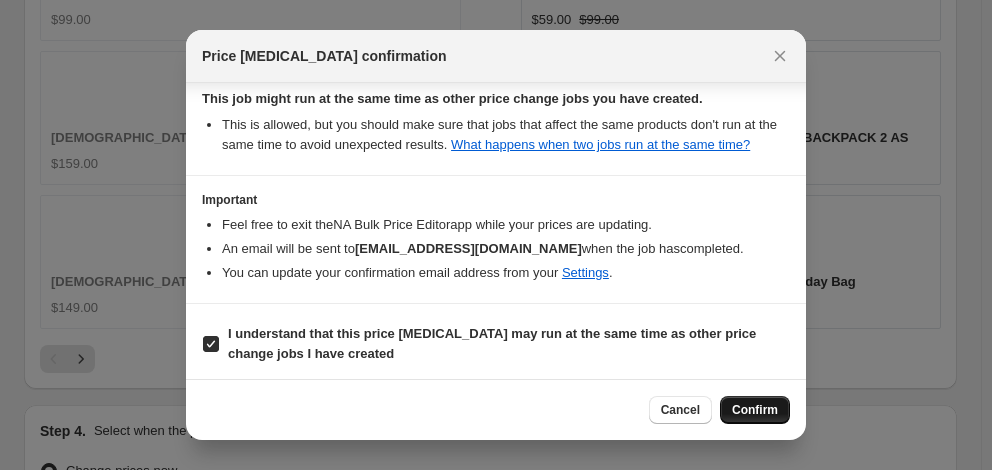 click on "Confirm" at bounding box center [755, 410] 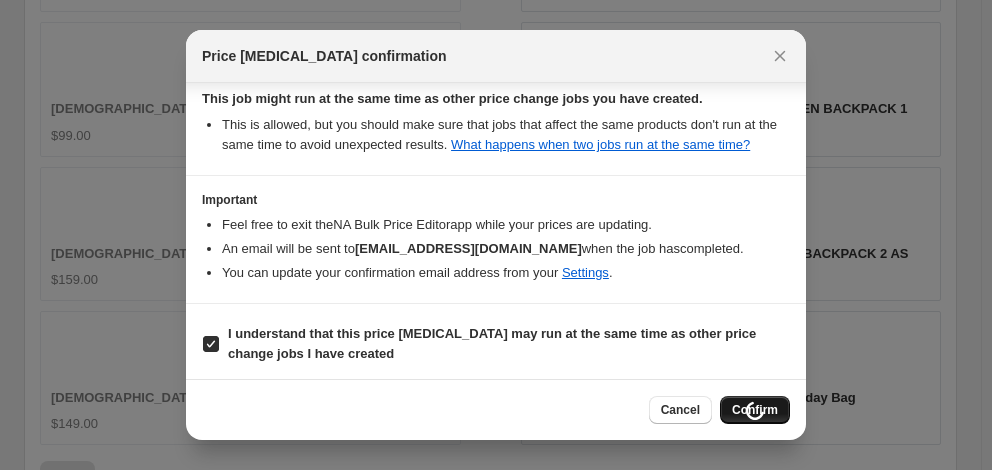 scroll, scrollTop: 2109, scrollLeft: 0, axis: vertical 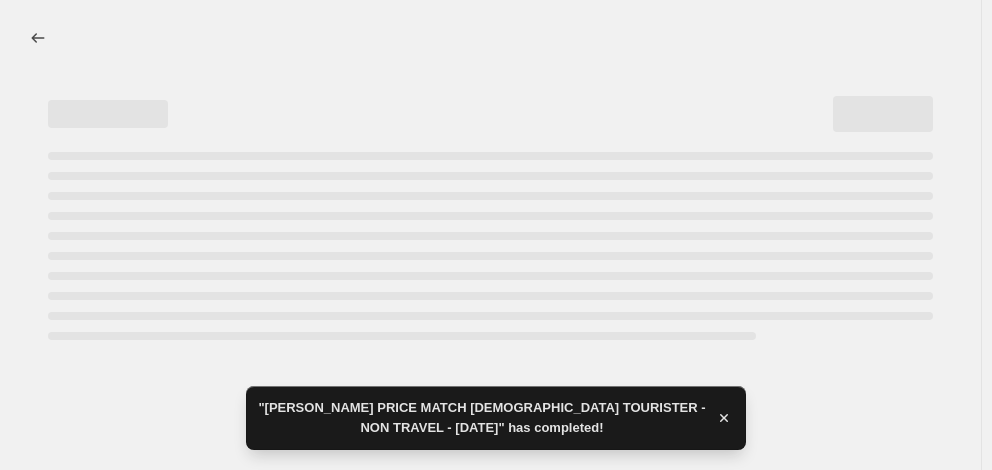 select on "percentage" 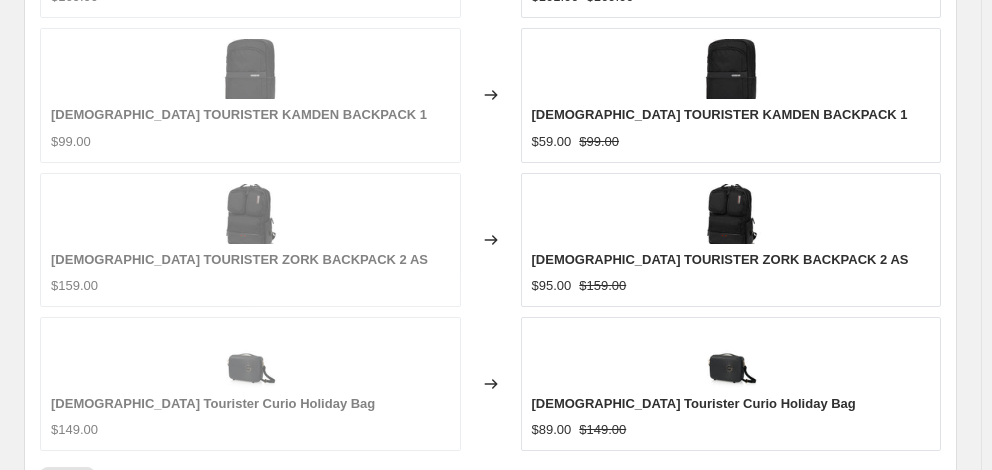 scroll, scrollTop: 0, scrollLeft: 0, axis: both 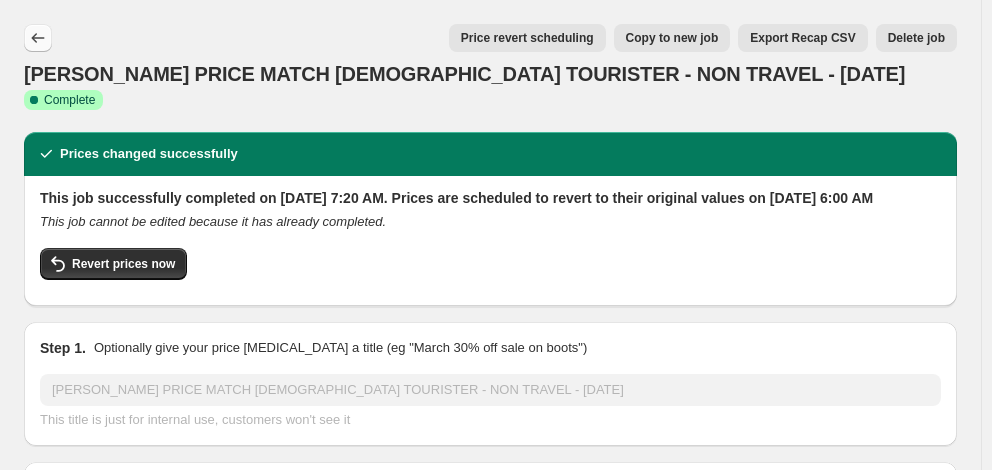 click 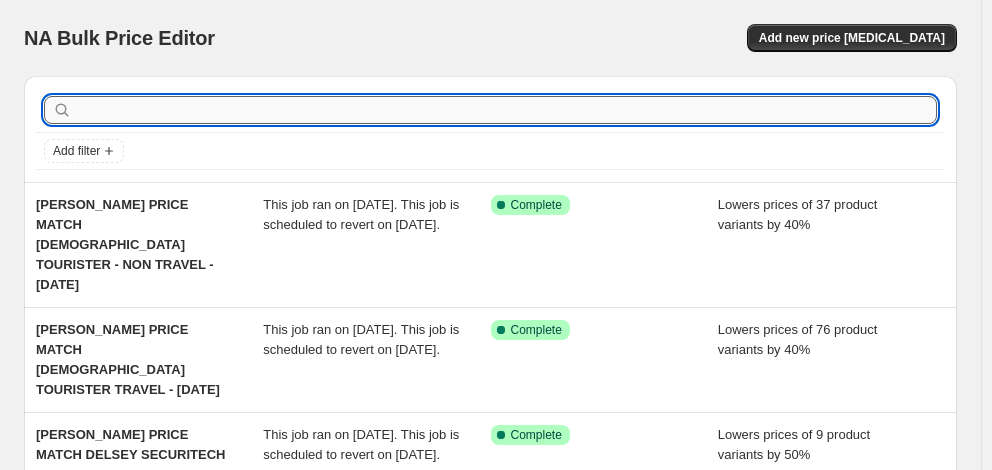 click at bounding box center [506, 110] 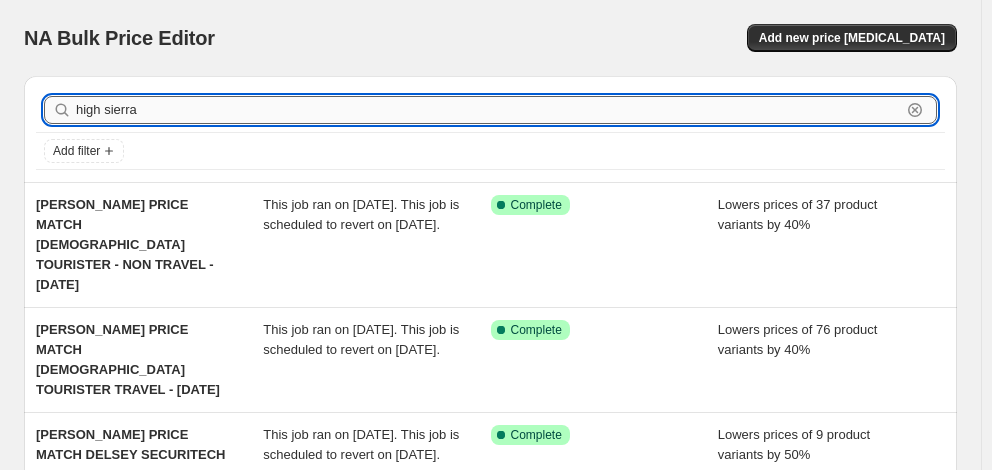 type on "high sierra" 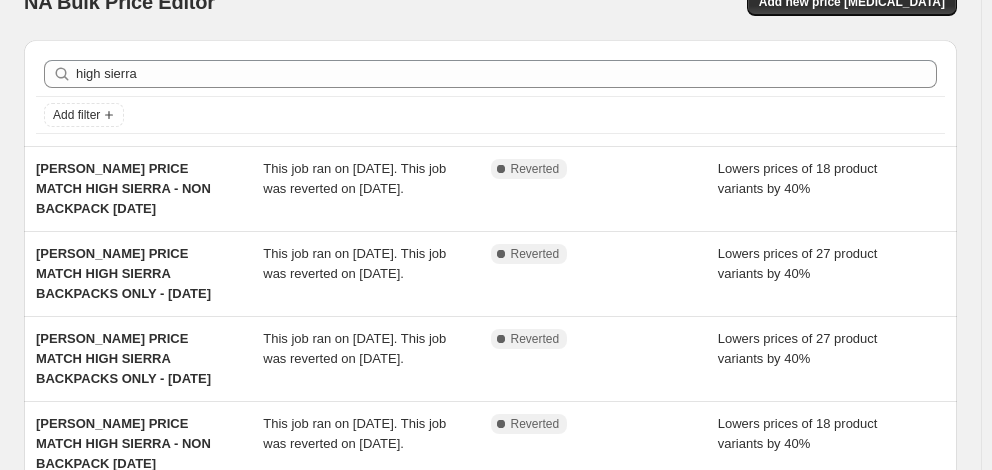 scroll, scrollTop: 0, scrollLeft: 0, axis: both 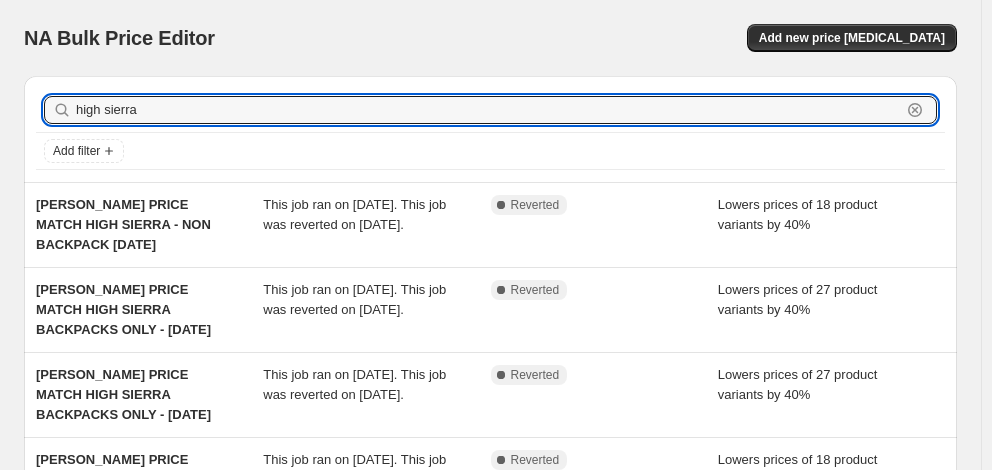 drag, startPoint x: 164, startPoint y: 105, endPoint x: 6, endPoint y: 108, distance: 158.02847 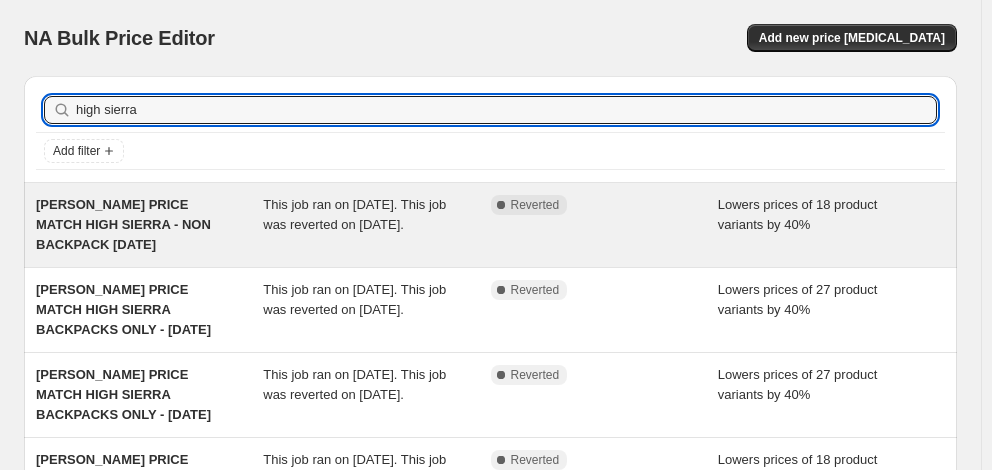 click on "[PERSON_NAME] PRICE MATCH HIGH SIERRA - NON BACKPACK [DATE]" at bounding box center [123, 224] 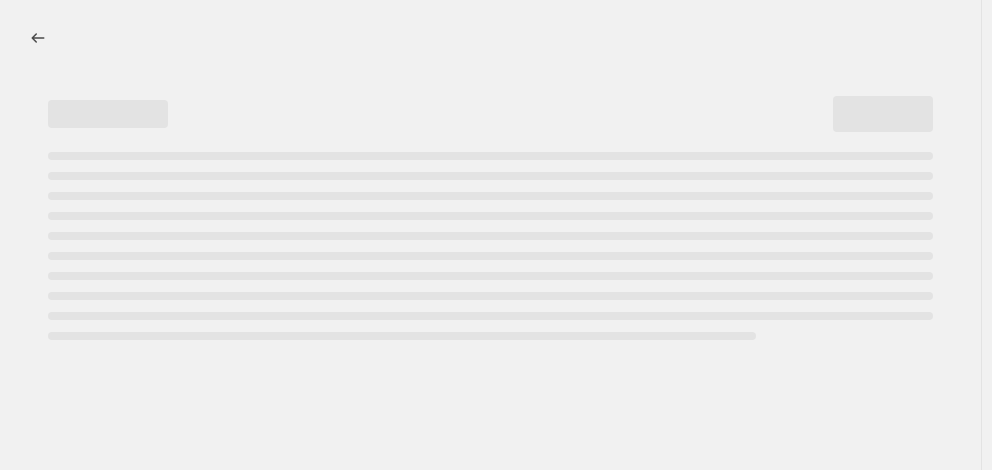 select on "percentage" 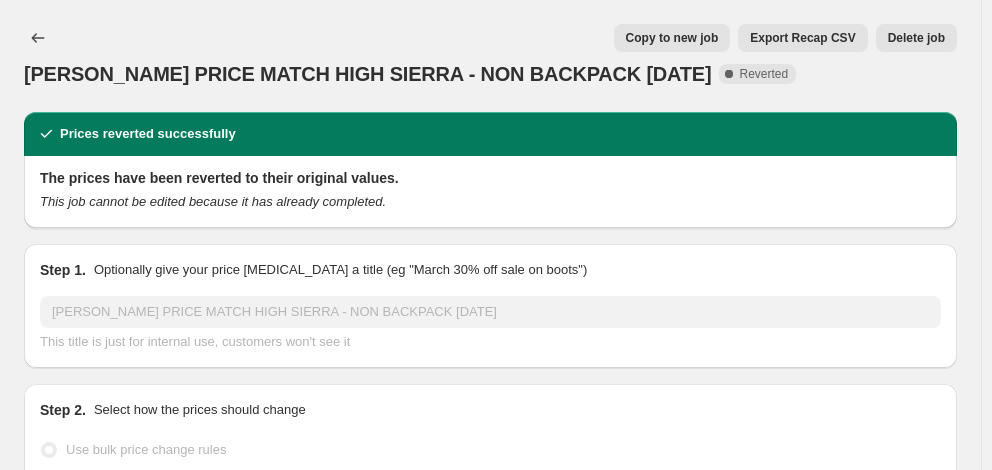click on "Copy to new job" at bounding box center (672, 38) 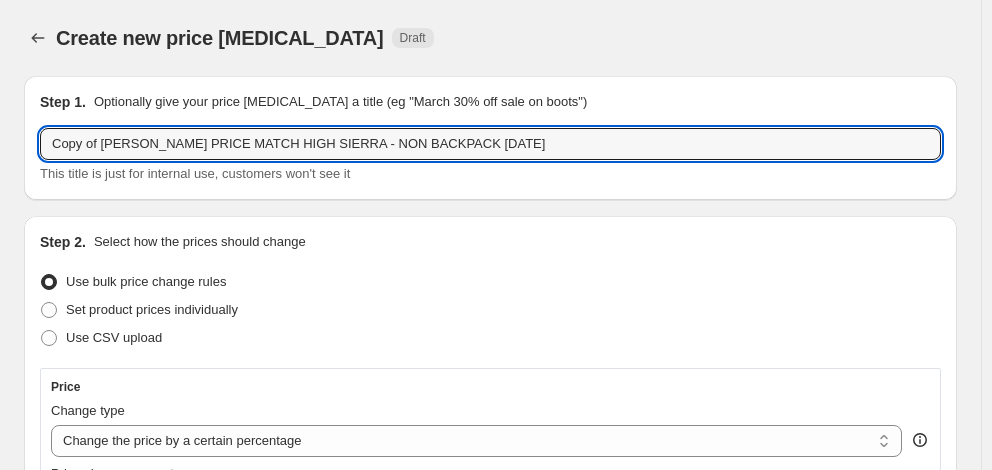 drag, startPoint x: 101, startPoint y: 147, endPoint x: -65, endPoint y: 145, distance: 166.01205 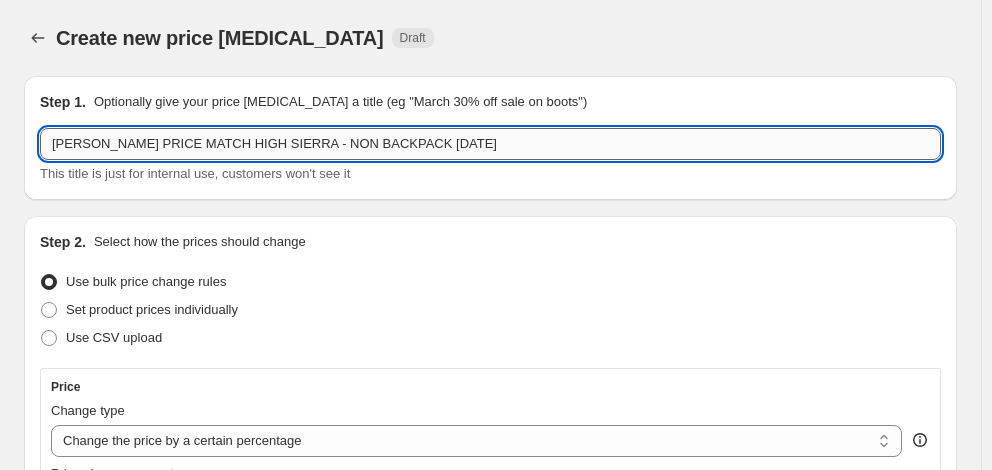 click on "[PERSON_NAME] PRICE MATCH HIGH SIERRA - NON BACKPACK [DATE]" at bounding box center [490, 144] 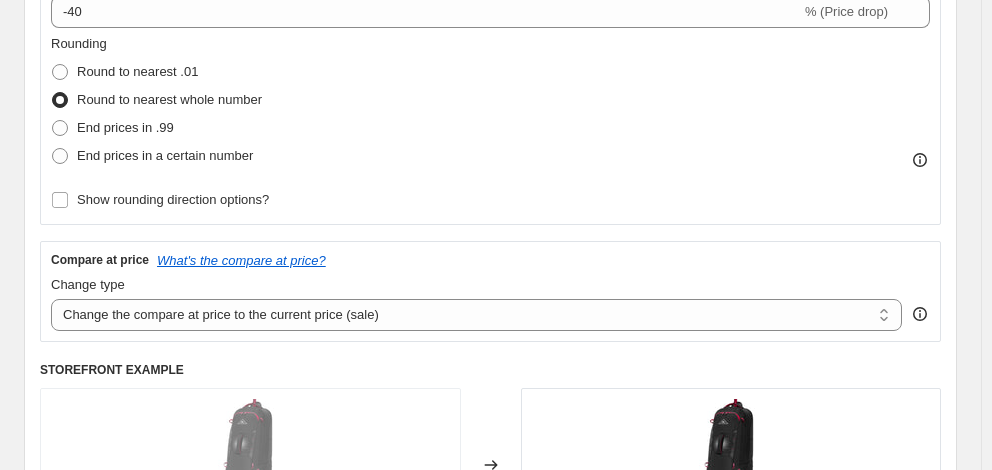 scroll, scrollTop: 600, scrollLeft: 0, axis: vertical 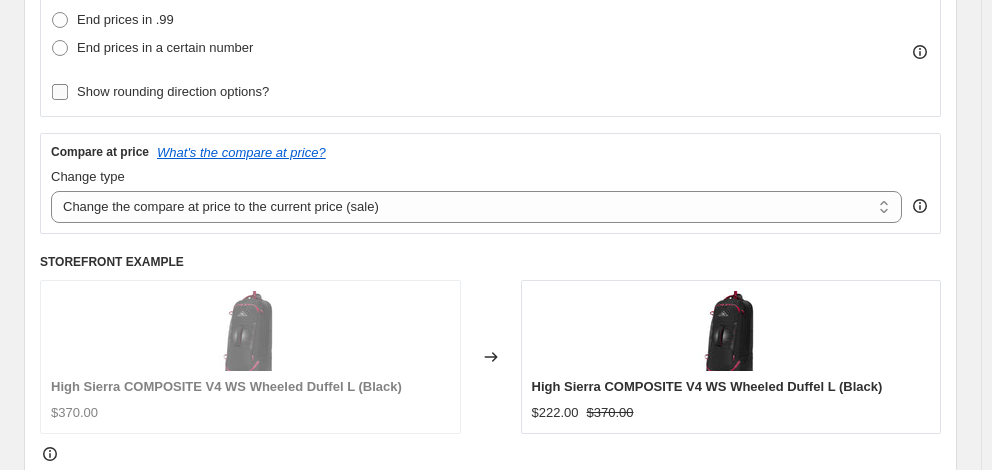 type on "[PERSON_NAME] PRICE MATCH HIGH SIERRA - NON BACKPACK [DATE]" 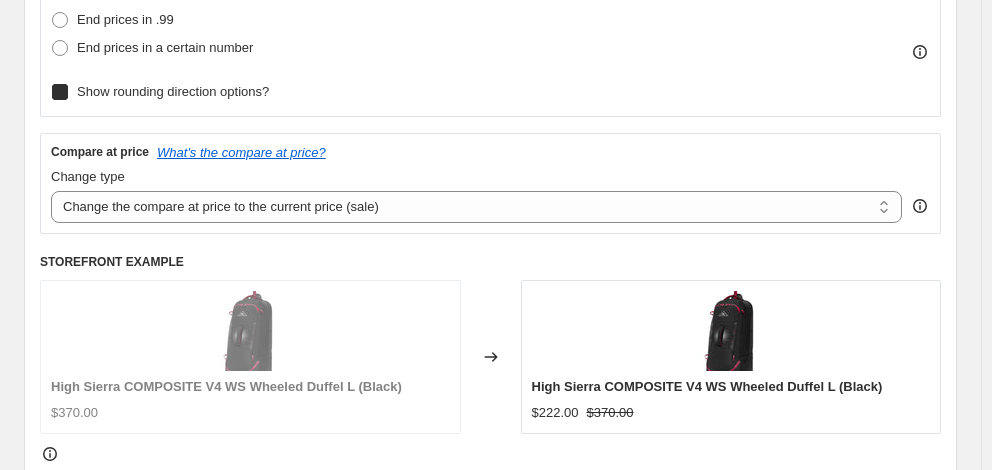 checkbox on "true" 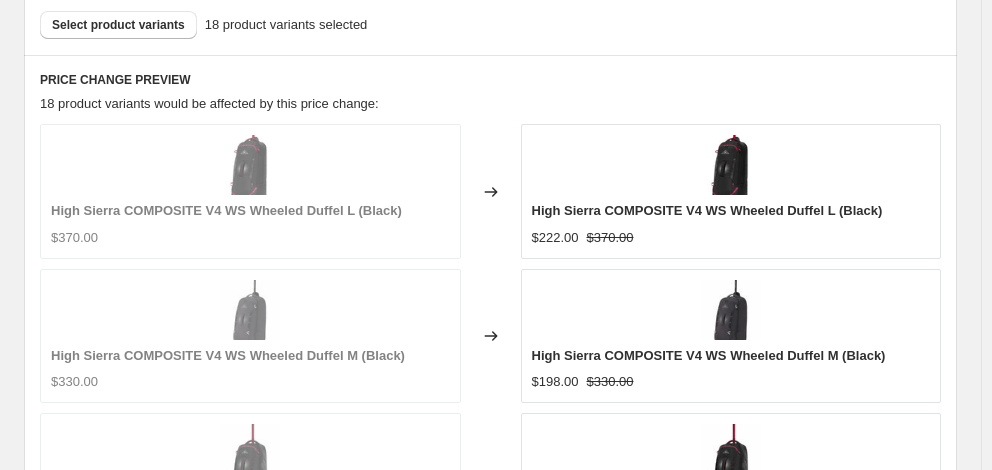 scroll, scrollTop: 1732, scrollLeft: 0, axis: vertical 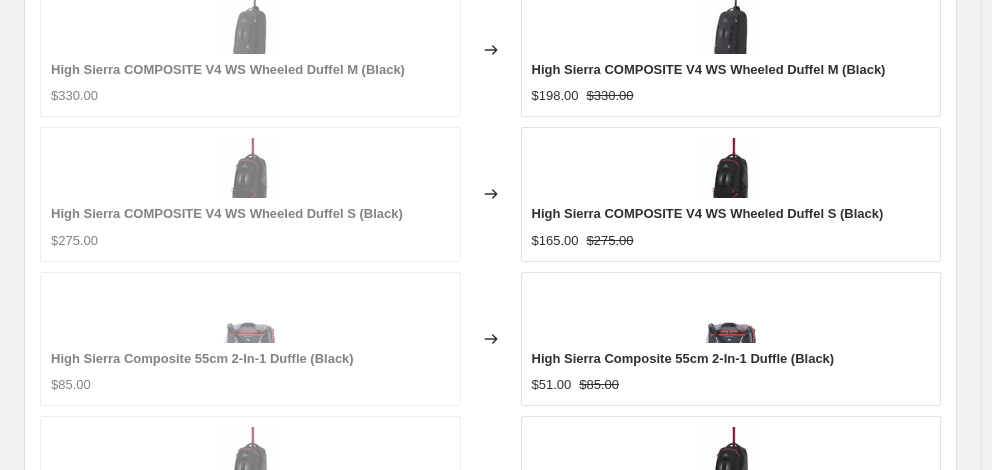click on "Revert to original prices later?" at bounding box center [152, 783] 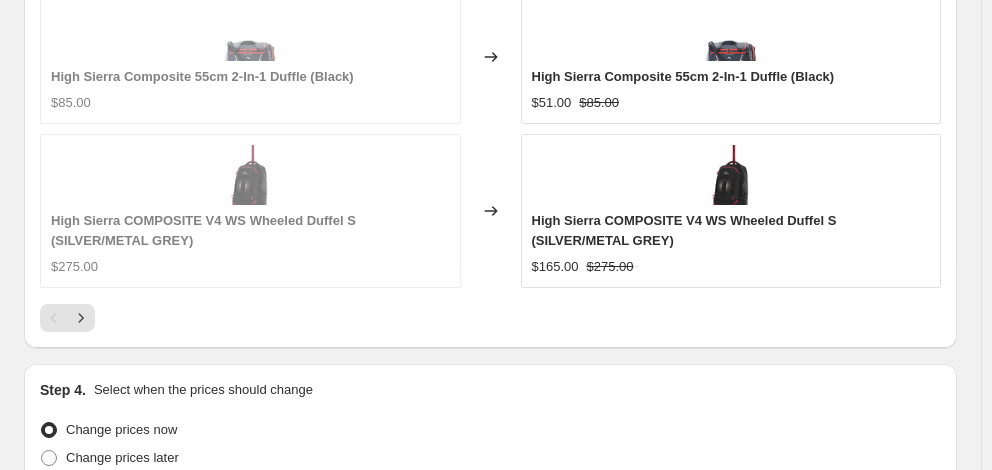 scroll, scrollTop: 2032, scrollLeft: 0, axis: vertical 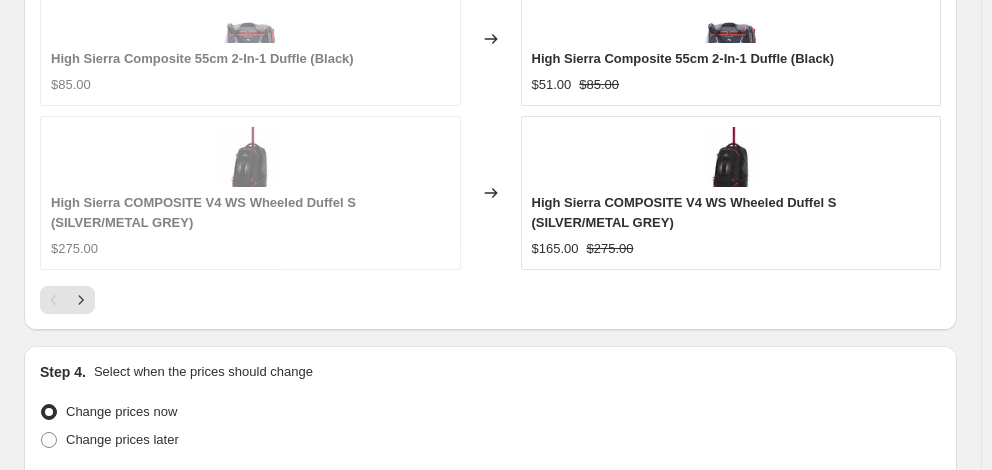click on "28" at bounding box center (233, 788) 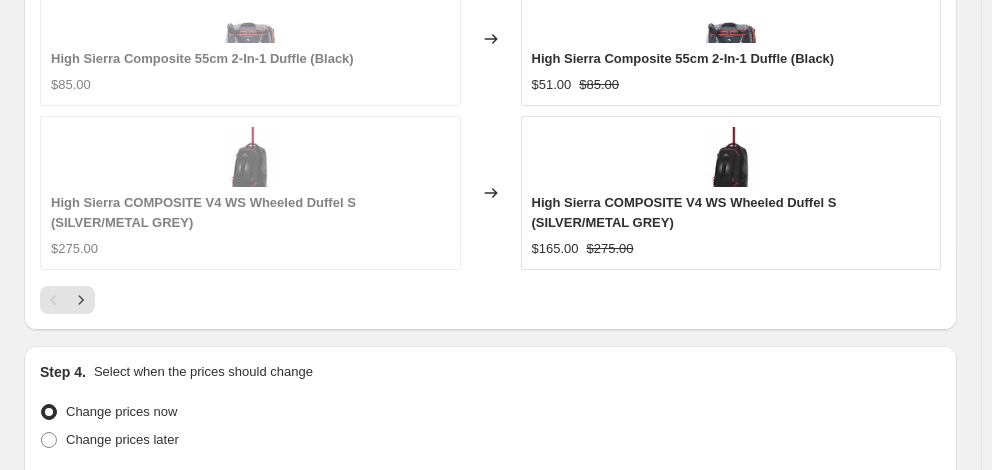 scroll, scrollTop: 0, scrollLeft: 0, axis: both 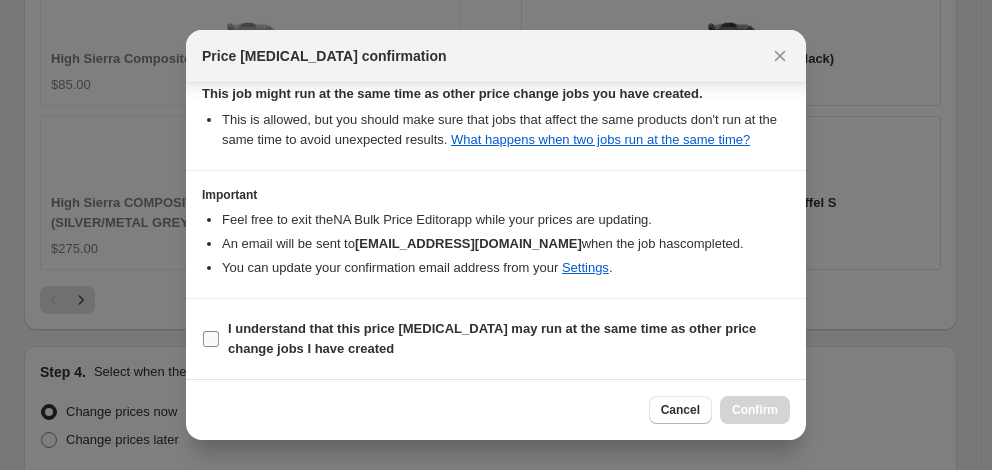click on "I understand that this price [MEDICAL_DATA] may run at the same time as other price change jobs I have created" at bounding box center [492, 338] 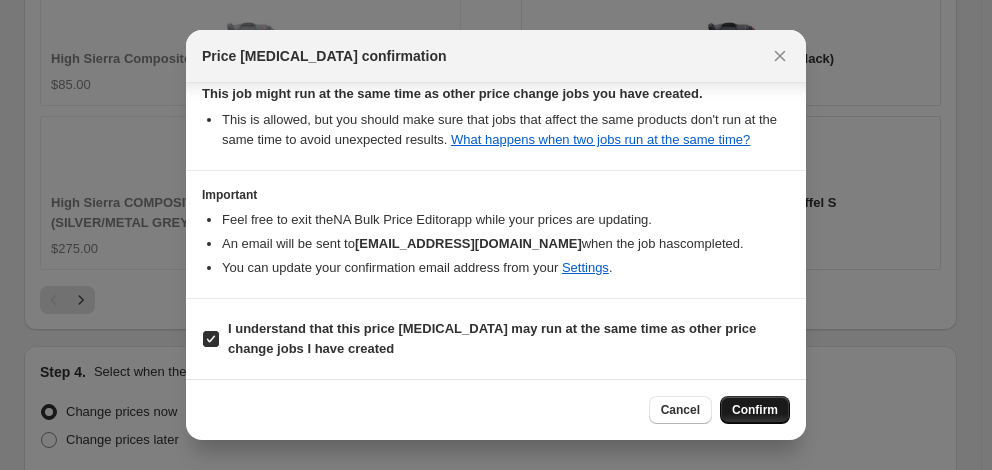 click on "Confirm" at bounding box center (755, 410) 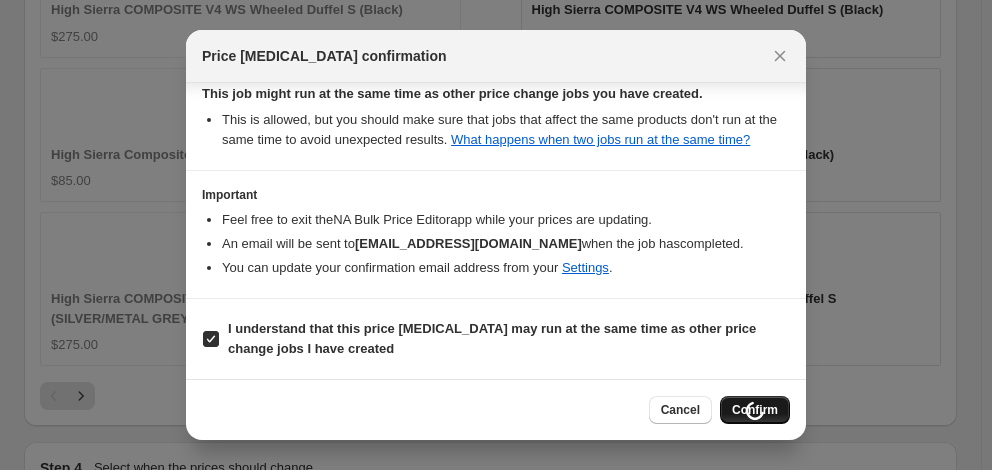 scroll, scrollTop: 2129, scrollLeft: 0, axis: vertical 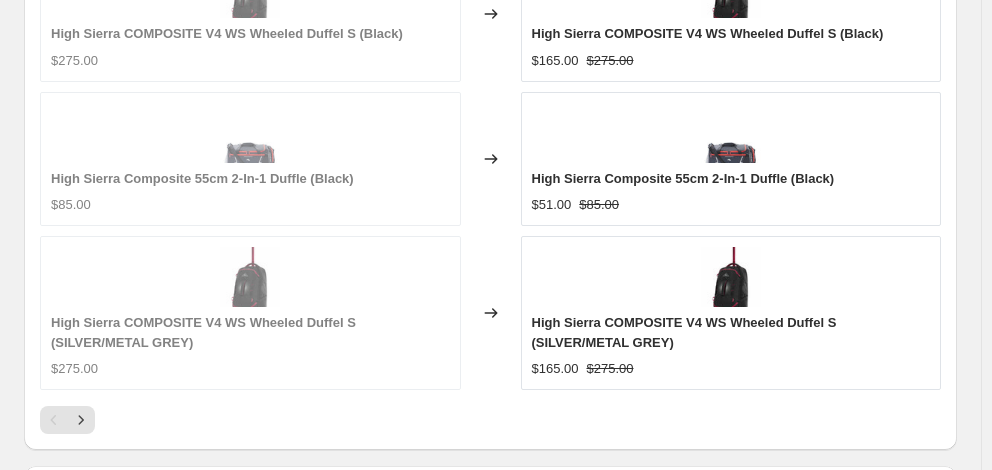 select on "percentage" 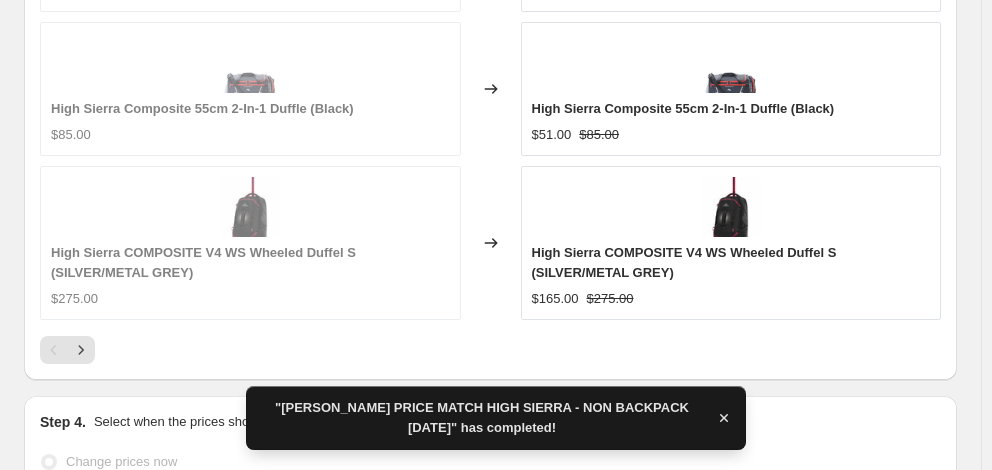 scroll, scrollTop: 0, scrollLeft: 0, axis: both 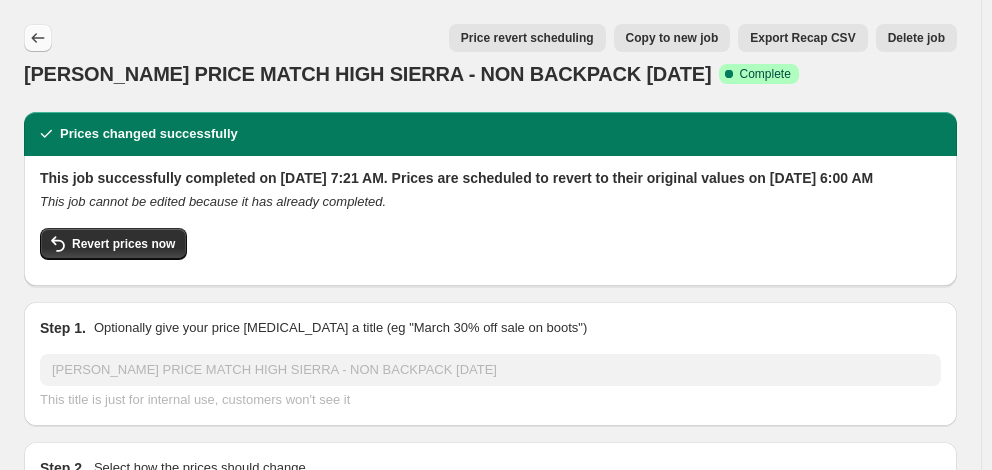 click 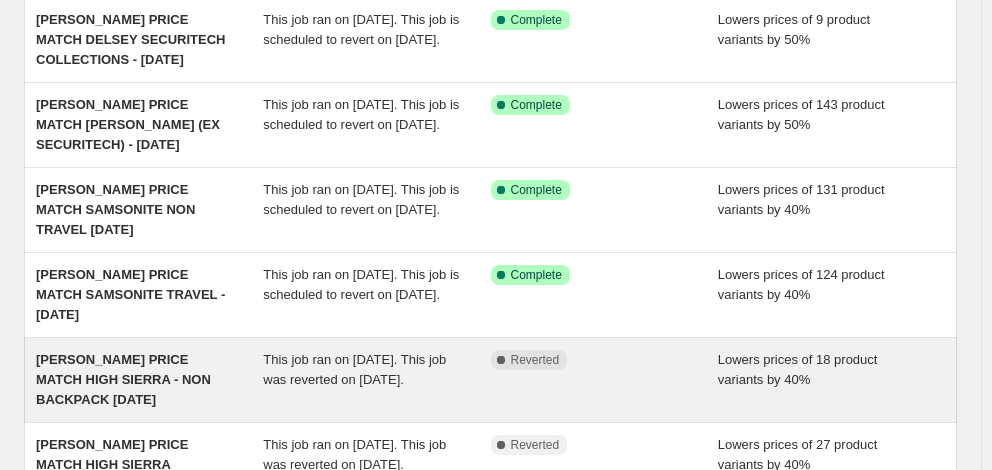 scroll, scrollTop: 600, scrollLeft: 0, axis: vertical 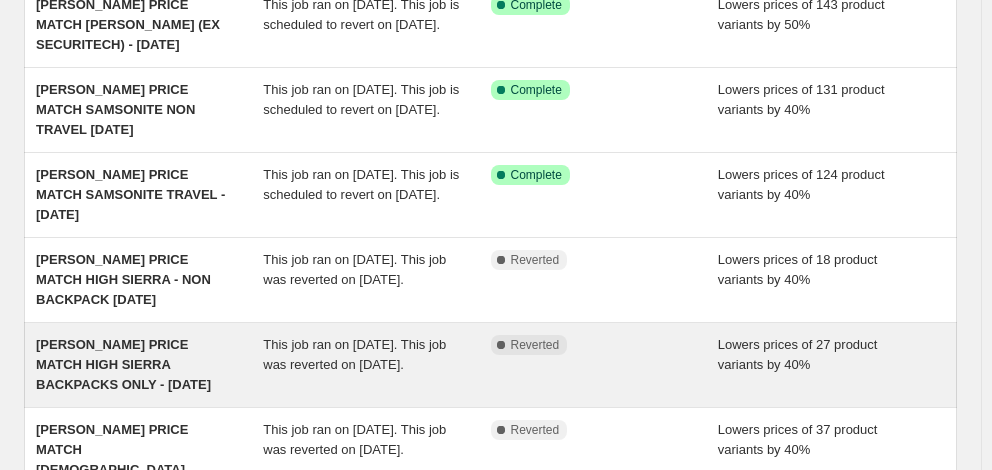 click on "[PERSON_NAME] PRICE MATCH HIGH SIERRA BACKPACKS ONLY - [DATE]" at bounding box center (123, 364) 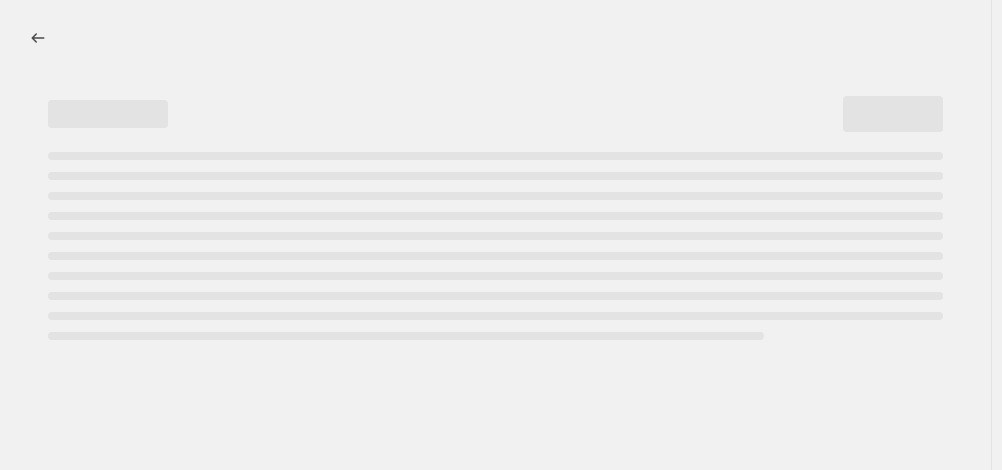 select on "percentage" 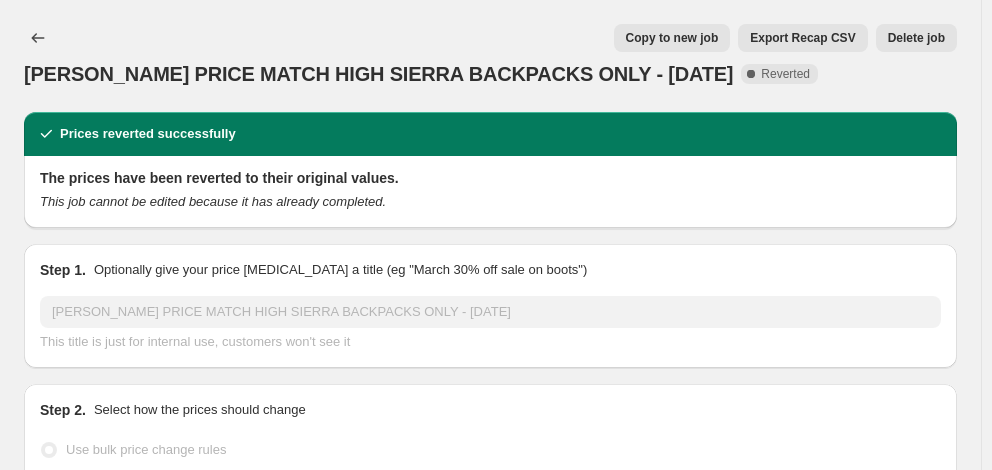 click on "Copy to new job" at bounding box center [672, 38] 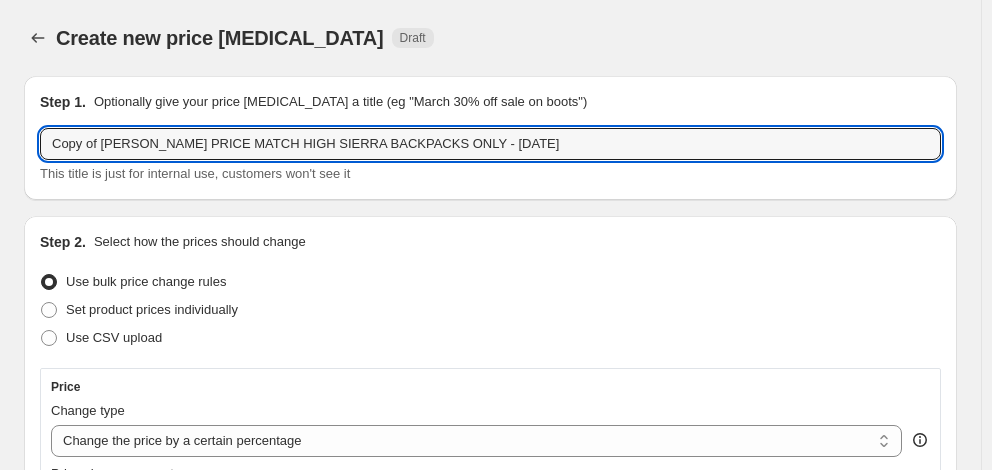 drag, startPoint x: 101, startPoint y: 141, endPoint x: -71, endPoint y: 149, distance: 172.18594 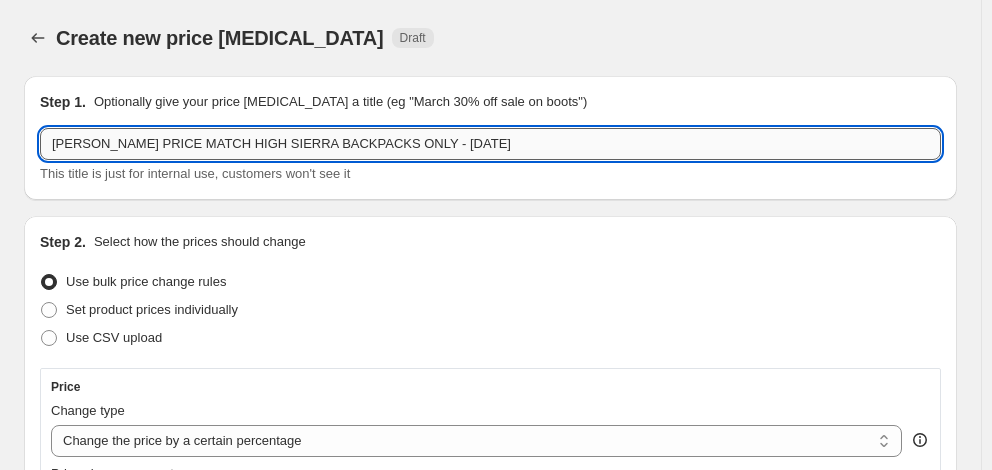 drag, startPoint x: 381, startPoint y: 142, endPoint x: 393, endPoint y: 140, distance: 12.165525 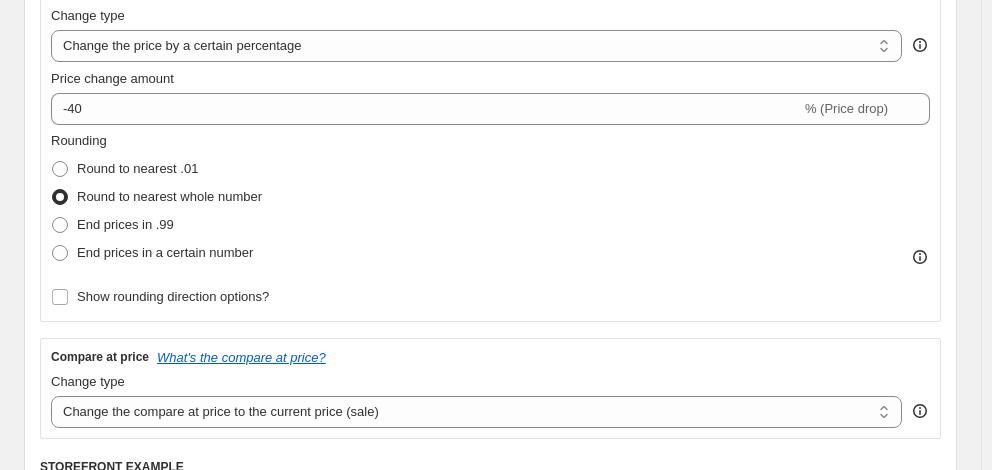 scroll, scrollTop: 600, scrollLeft: 0, axis: vertical 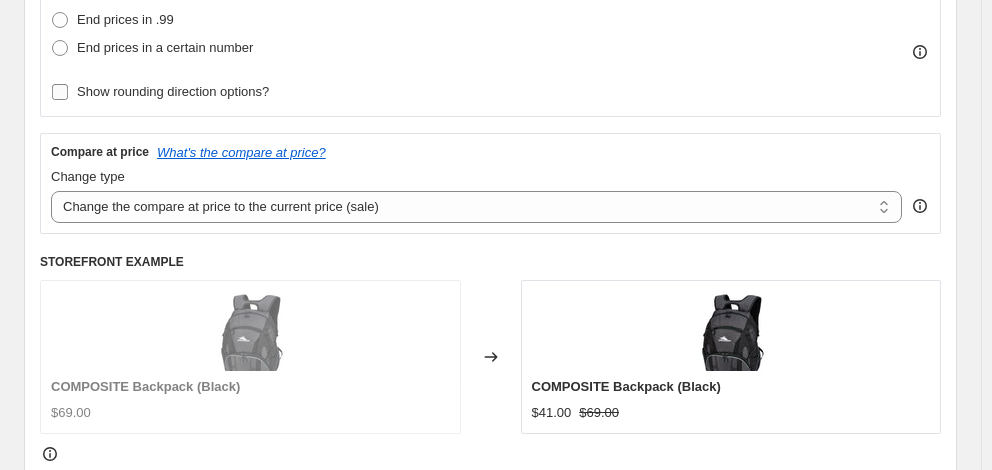 type on "[PERSON_NAME] PRICE MATCH HIGH SIERRA BACKPACKS ONLY - [DATE]" 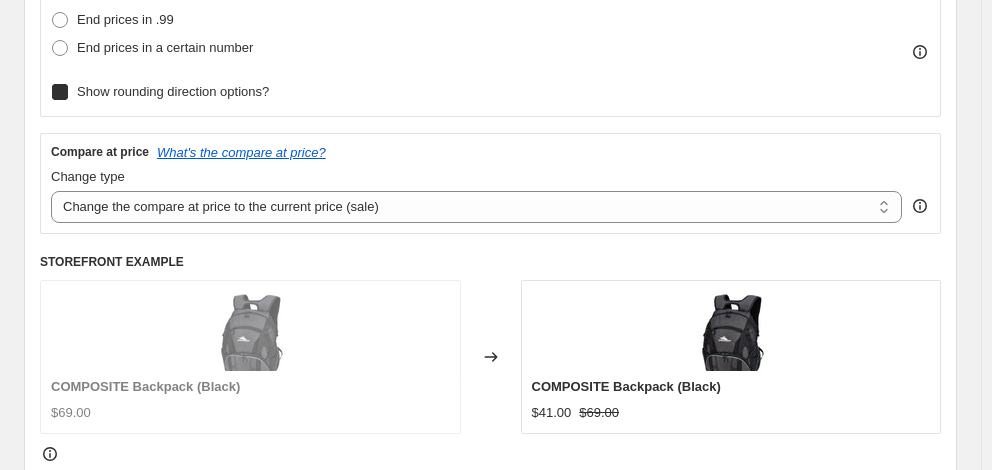 checkbox on "true" 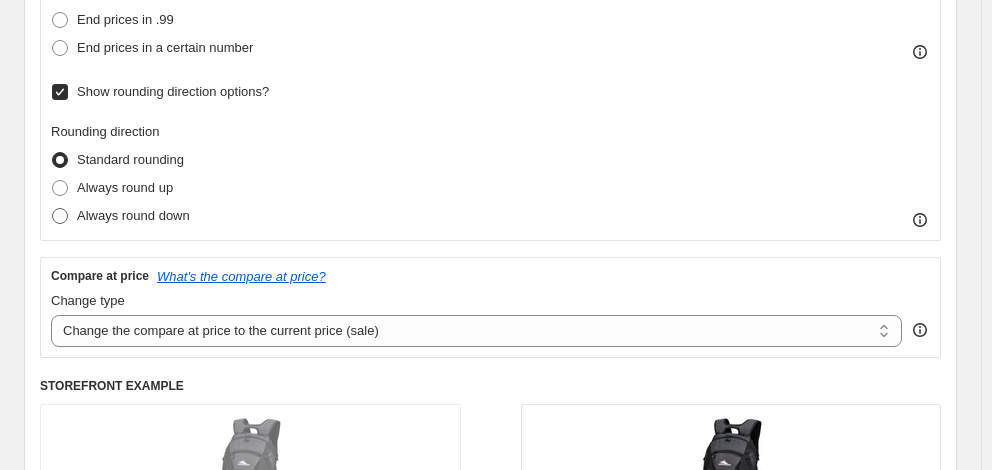 click on "Always round down" at bounding box center [133, 215] 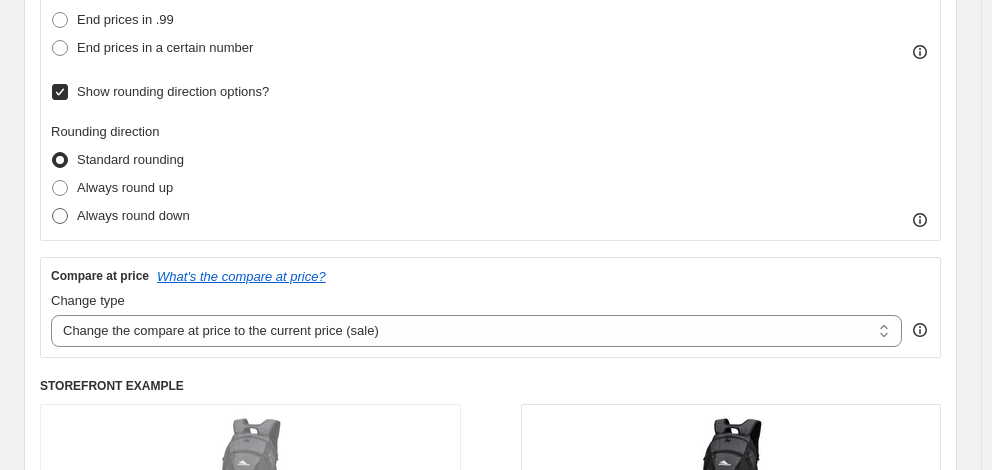 radio on "true" 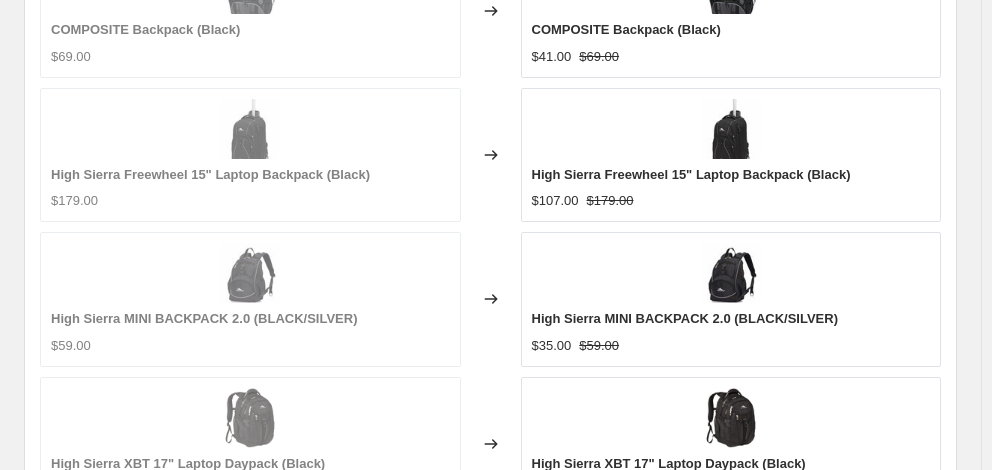 scroll, scrollTop: 1707, scrollLeft: 0, axis: vertical 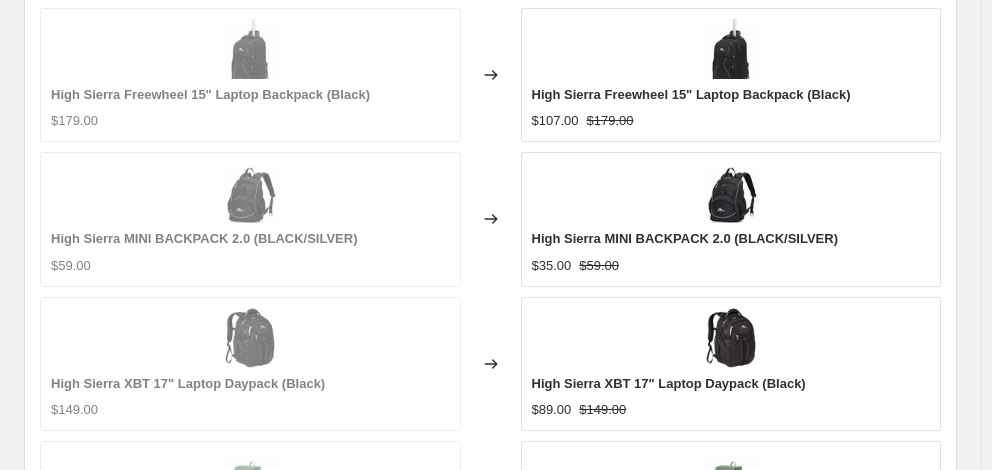 click on "Revert to original prices later?" at bounding box center (152, 788) 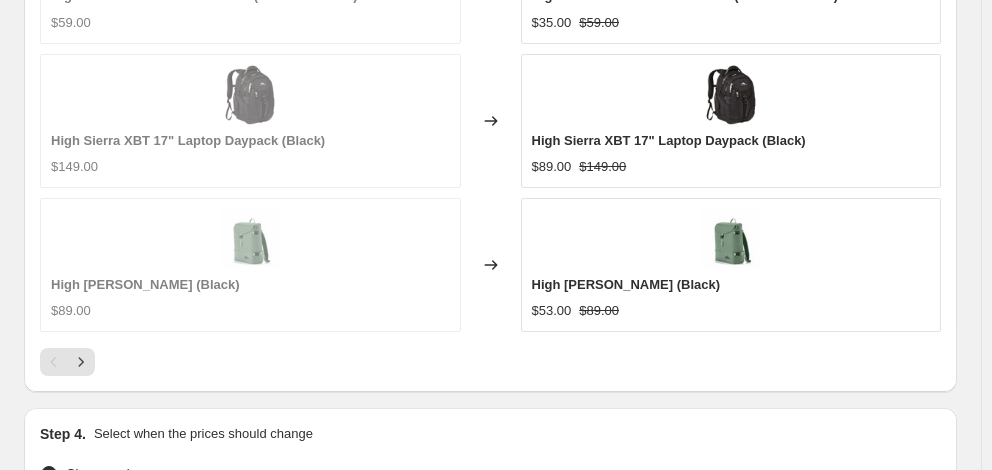 scroll, scrollTop: 2049, scrollLeft: 0, axis: vertical 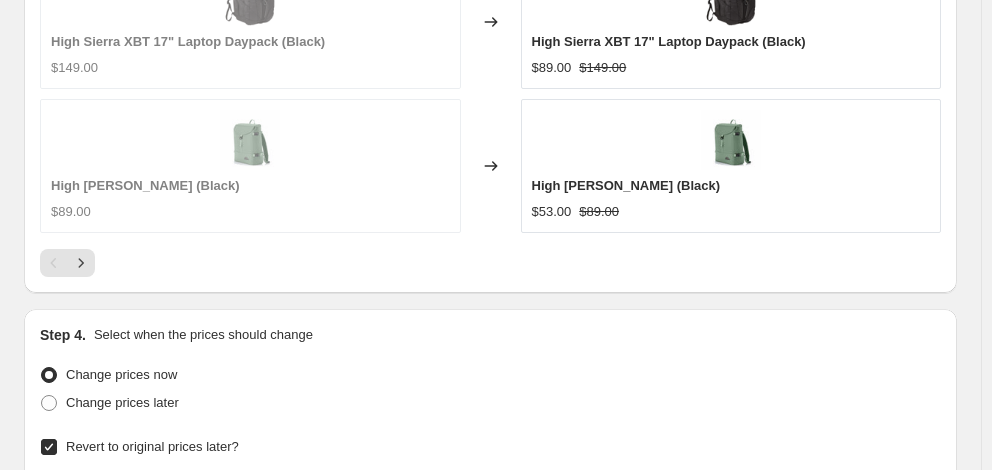 click on "28" at bounding box center (233, 751) 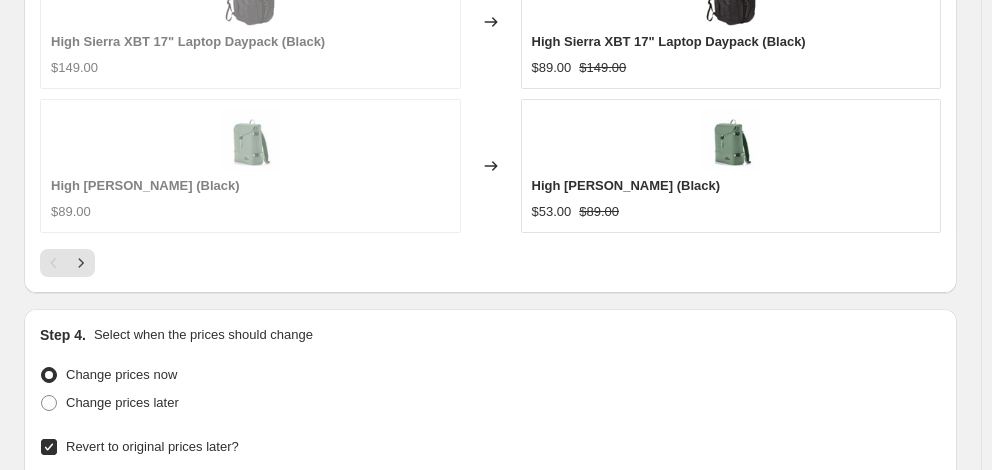 scroll, scrollTop: 2043, scrollLeft: 0, axis: vertical 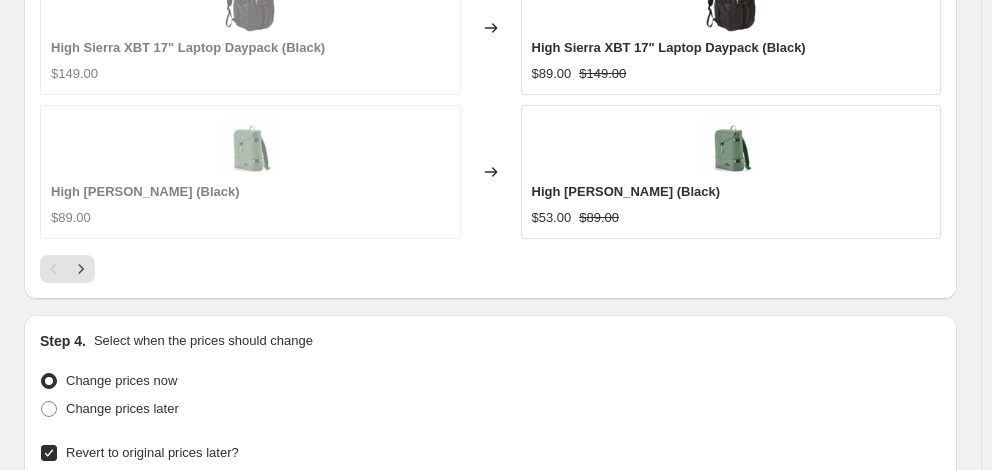 type on "06:00" 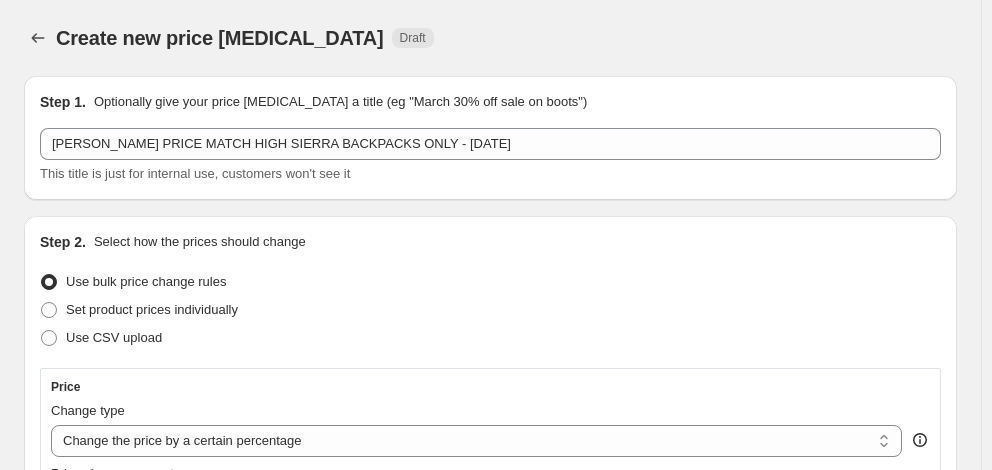 scroll, scrollTop: 2043, scrollLeft: 0, axis: vertical 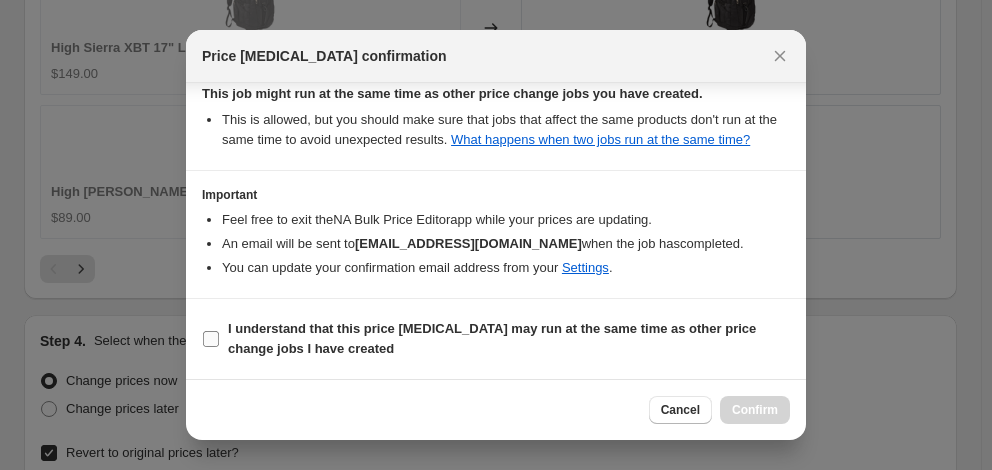 click on "I understand that this price [MEDICAL_DATA] may run at the same time as other price change jobs I have created" at bounding box center (492, 338) 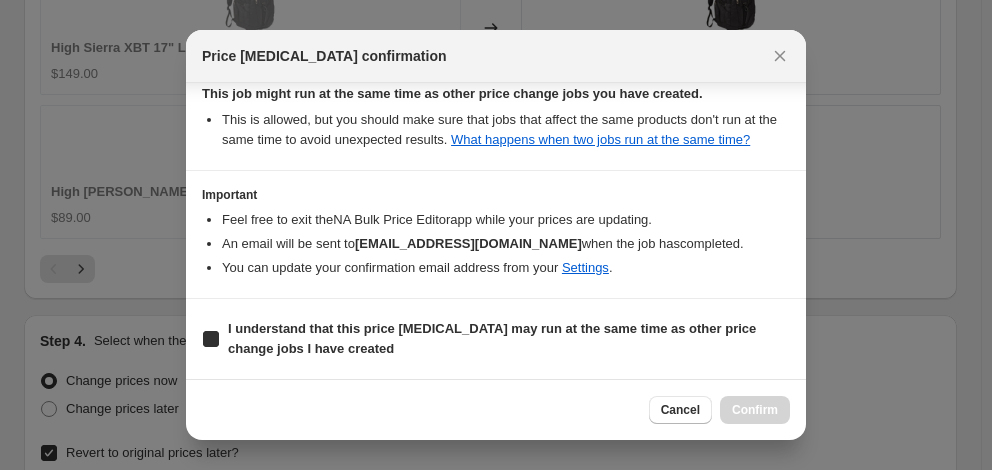 checkbox on "true" 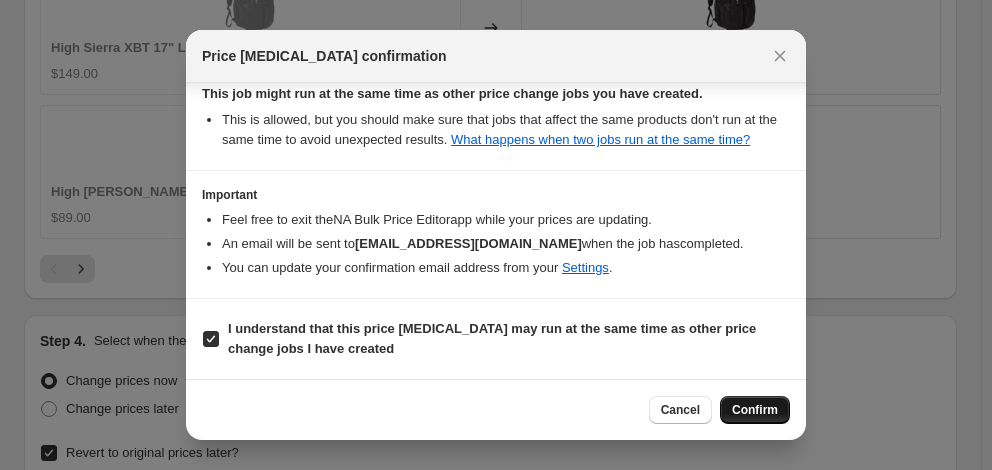click on "Confirm" at bounding box center (755, 410) 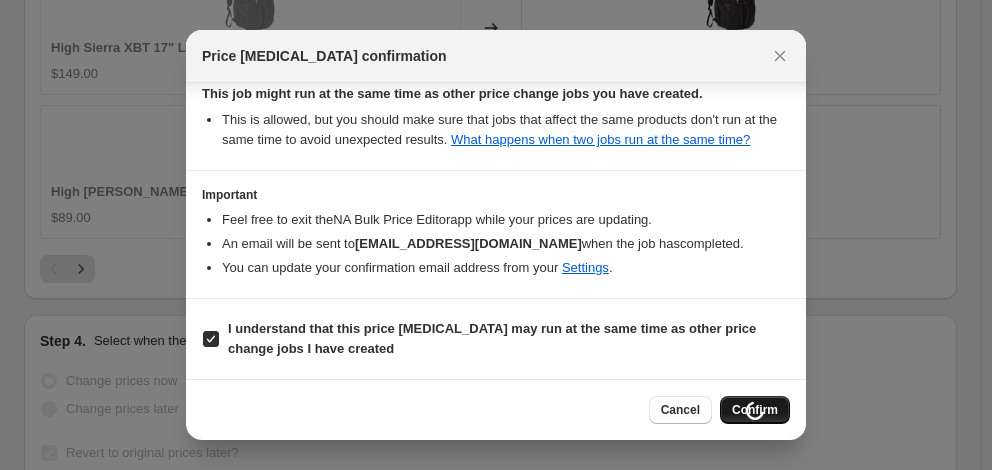 scroll, scrollTop: 2139, scrollLeft: 0, axis: vertical 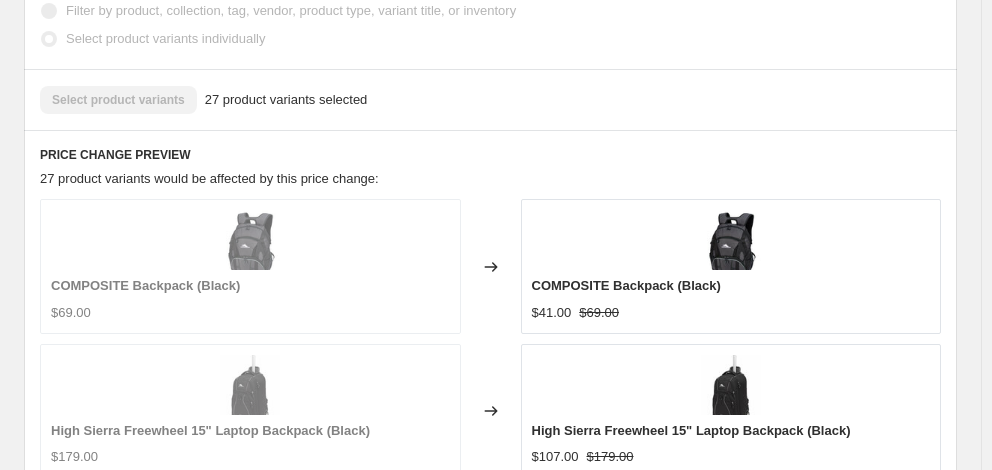 select on "percentage" 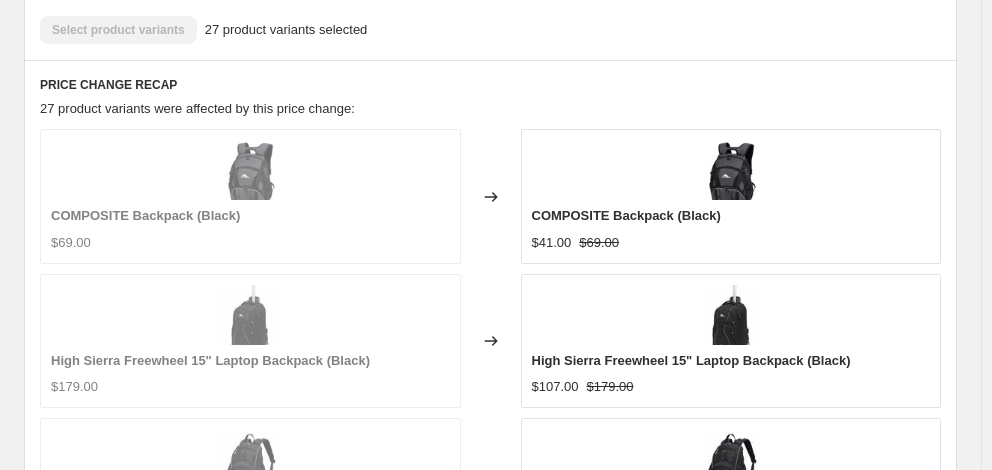 scroll, scrollTop: 0, scrollLeft: 0, axis: both 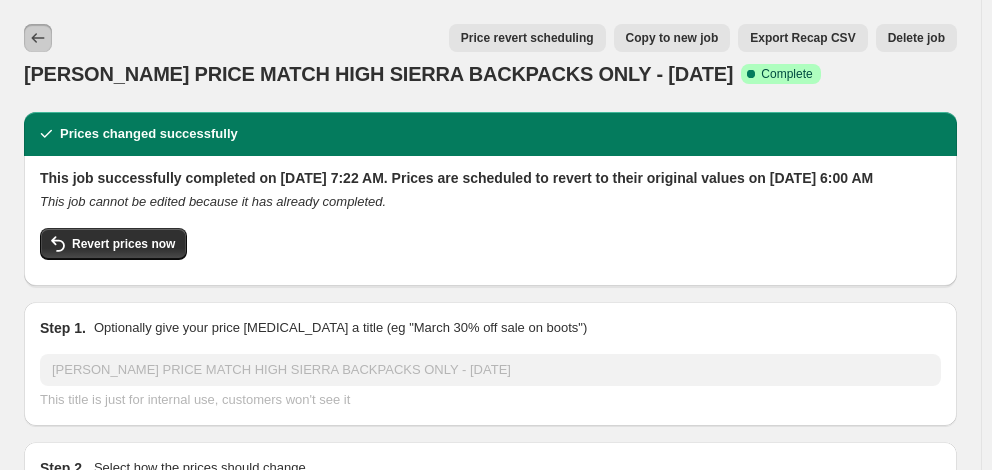 click 